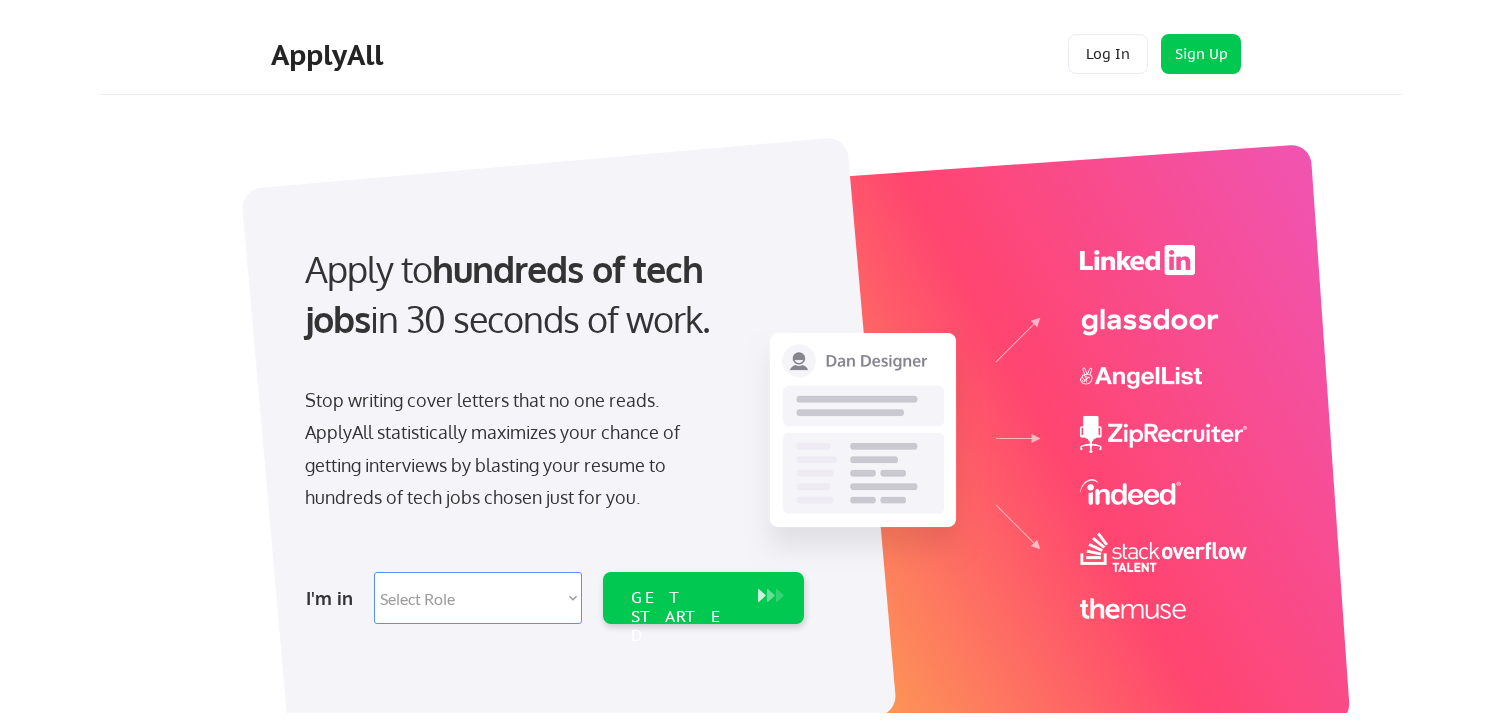 scroll, scrollTop: 0, scrollLeft: 0, axis: both 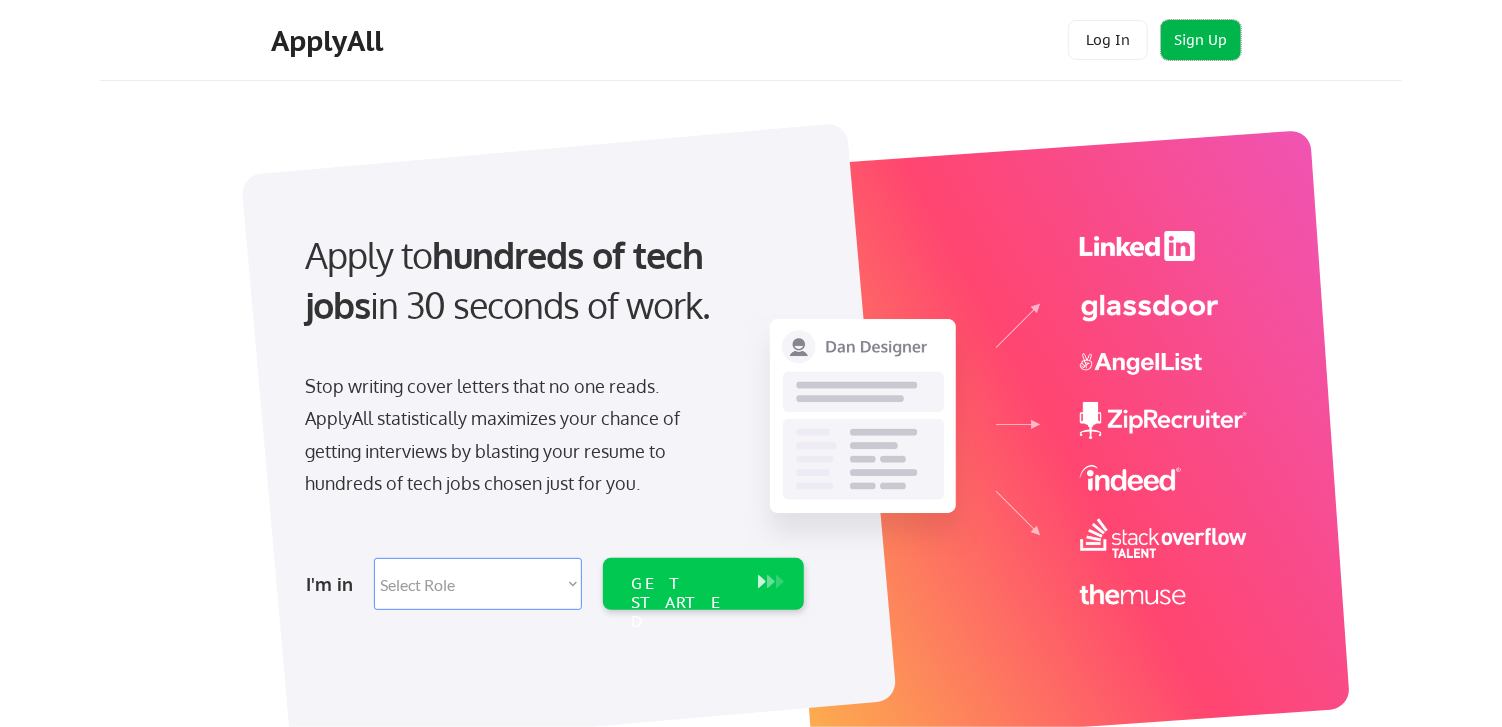 click on "Sign Up" at bounding box center (1201, 40) 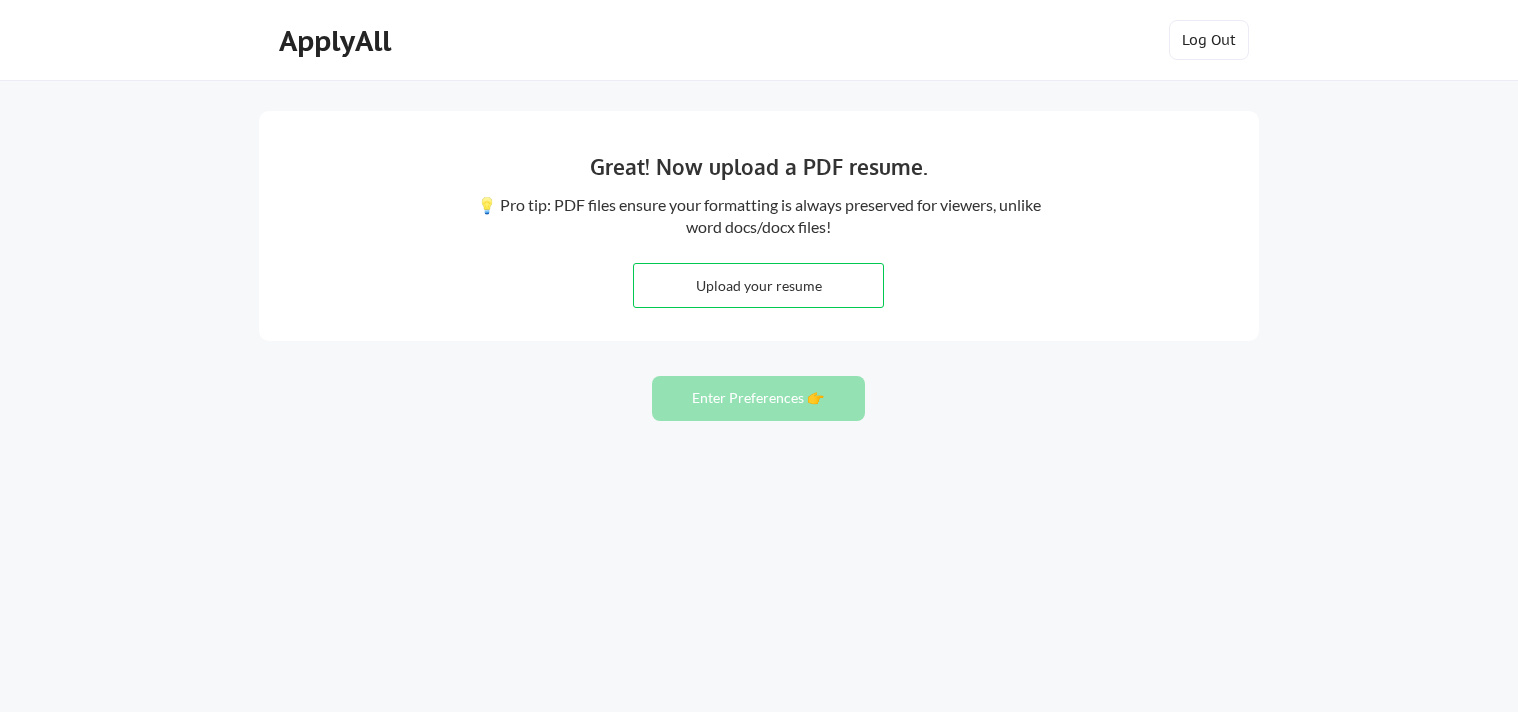 scroll, scrollTop: 0, scrollLeft: 0, axis: both 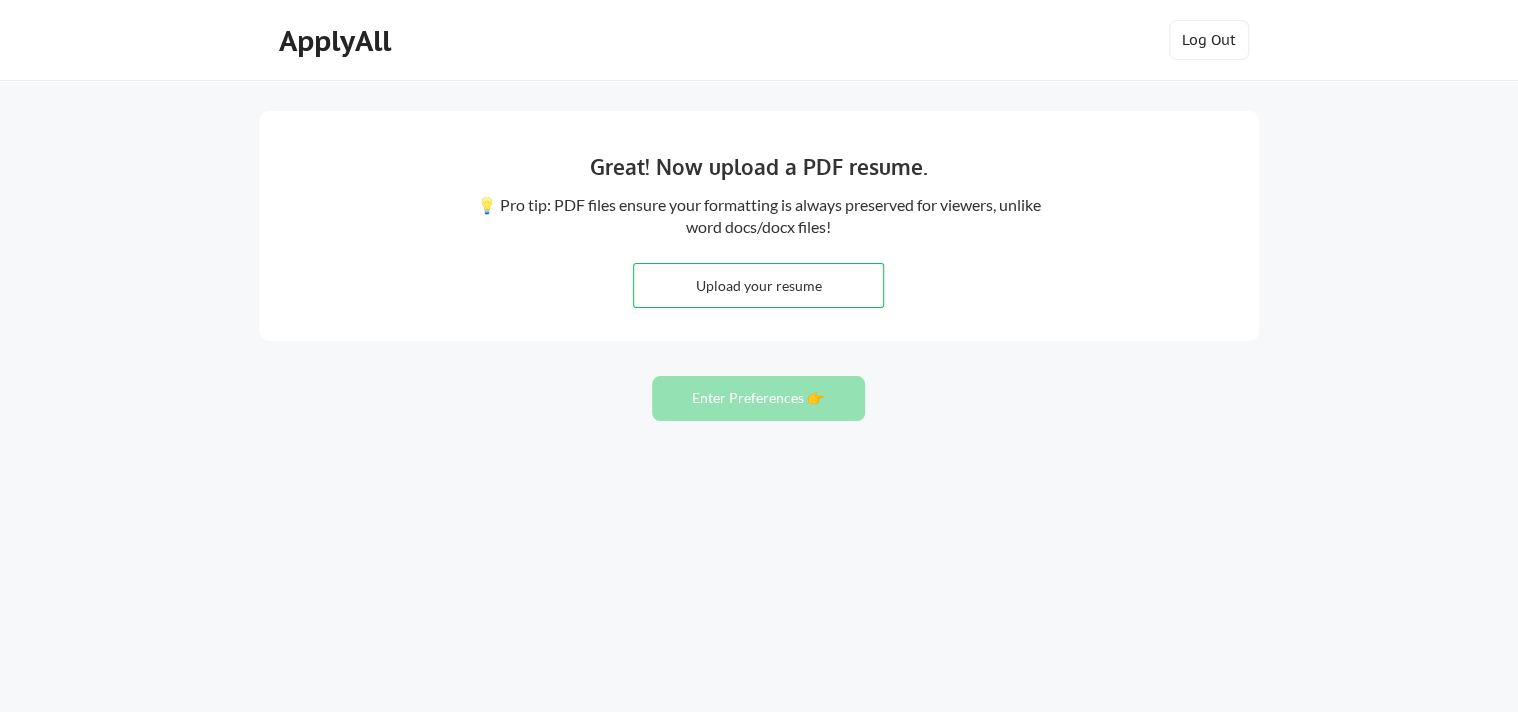 click at bounding box center [758, 285] 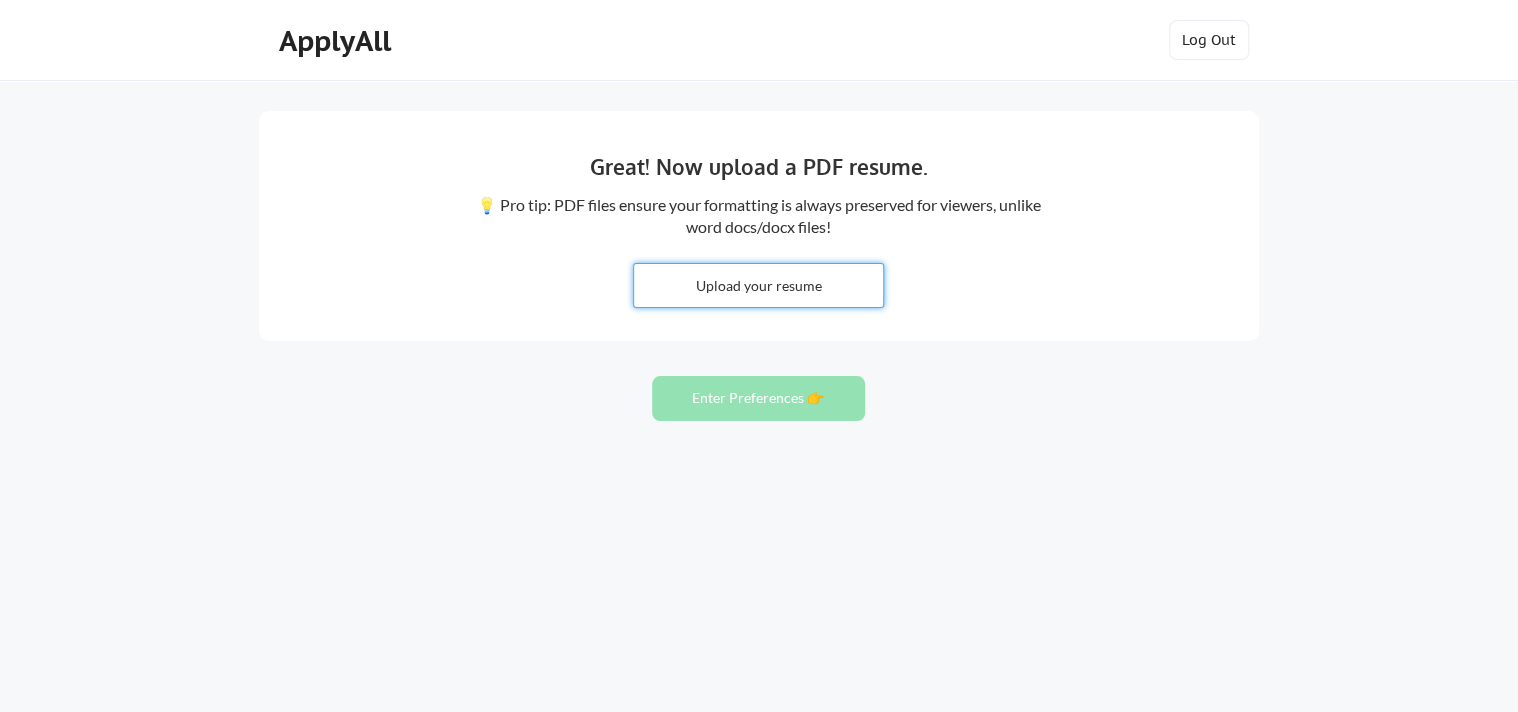 type on "C:\fakepath\James-Scott.Resume 08.01.25 A.docx" 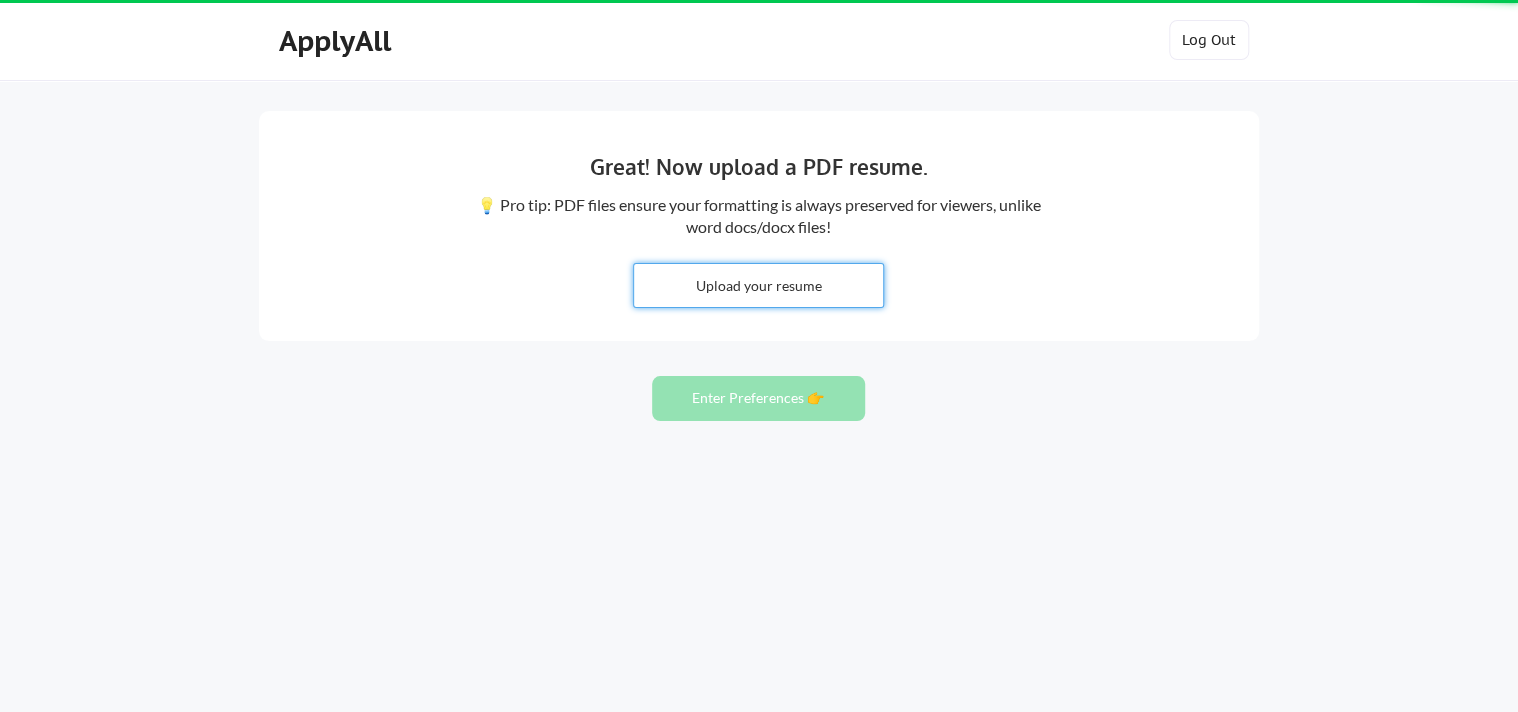 type 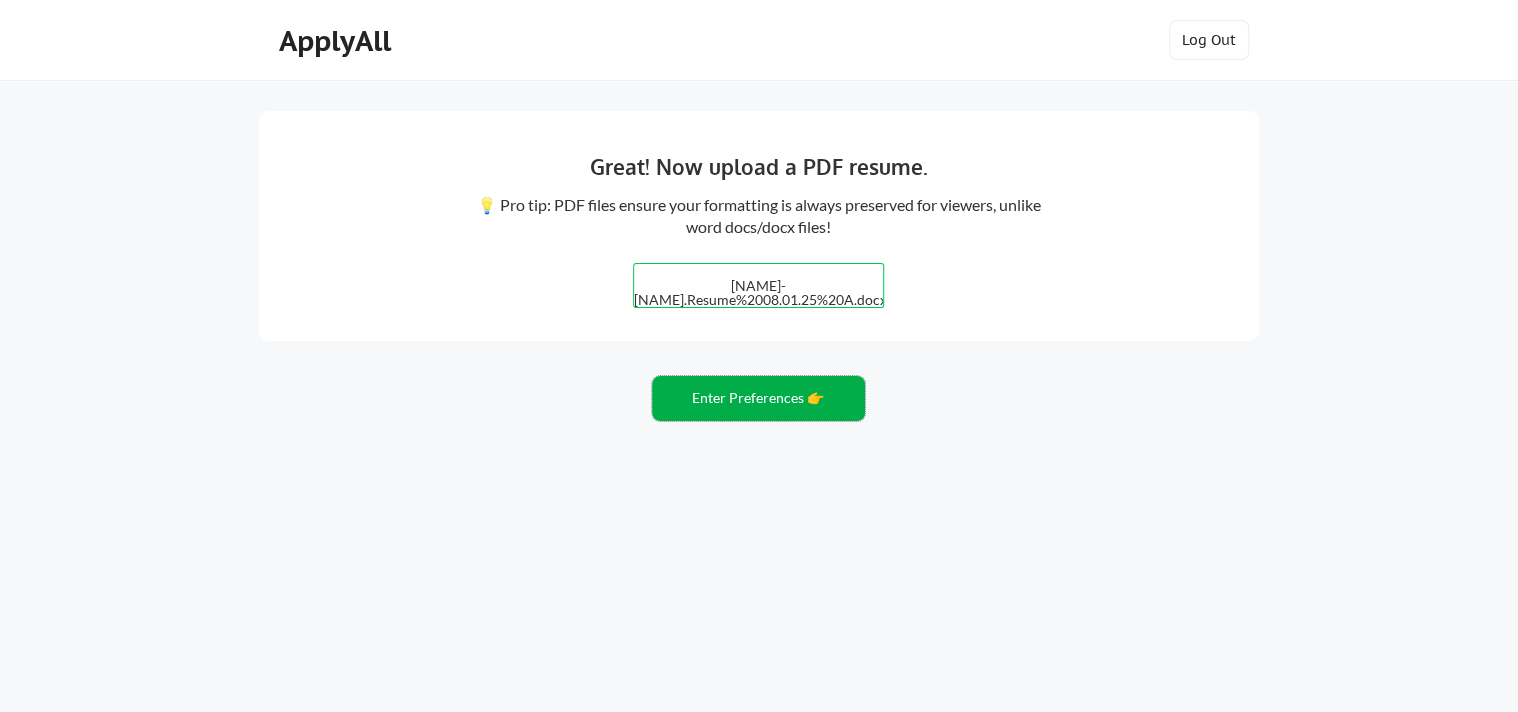 click on "Enter Preferences  👉" at bounding box center (758, 398) 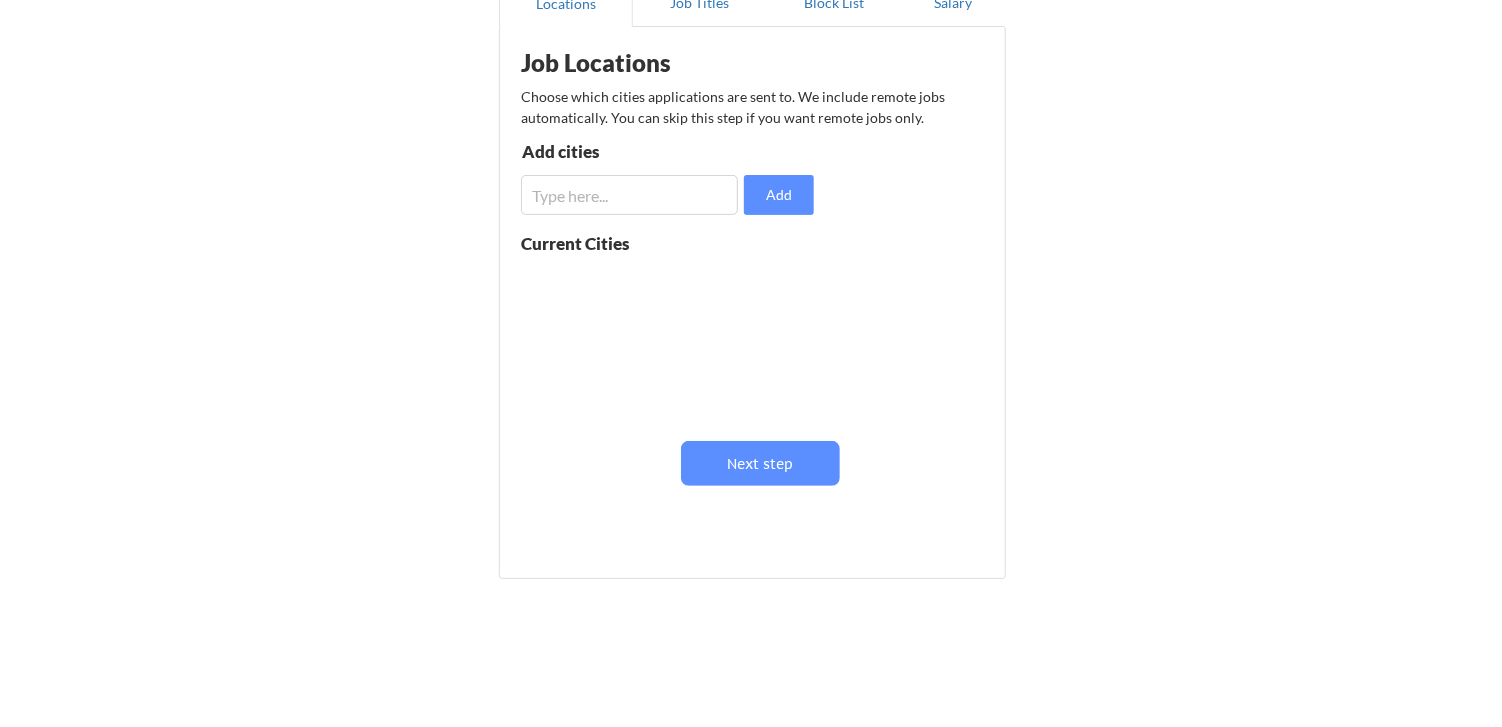 scroll, scrollTop: 252, scrollLeft: 0, axis: vertical 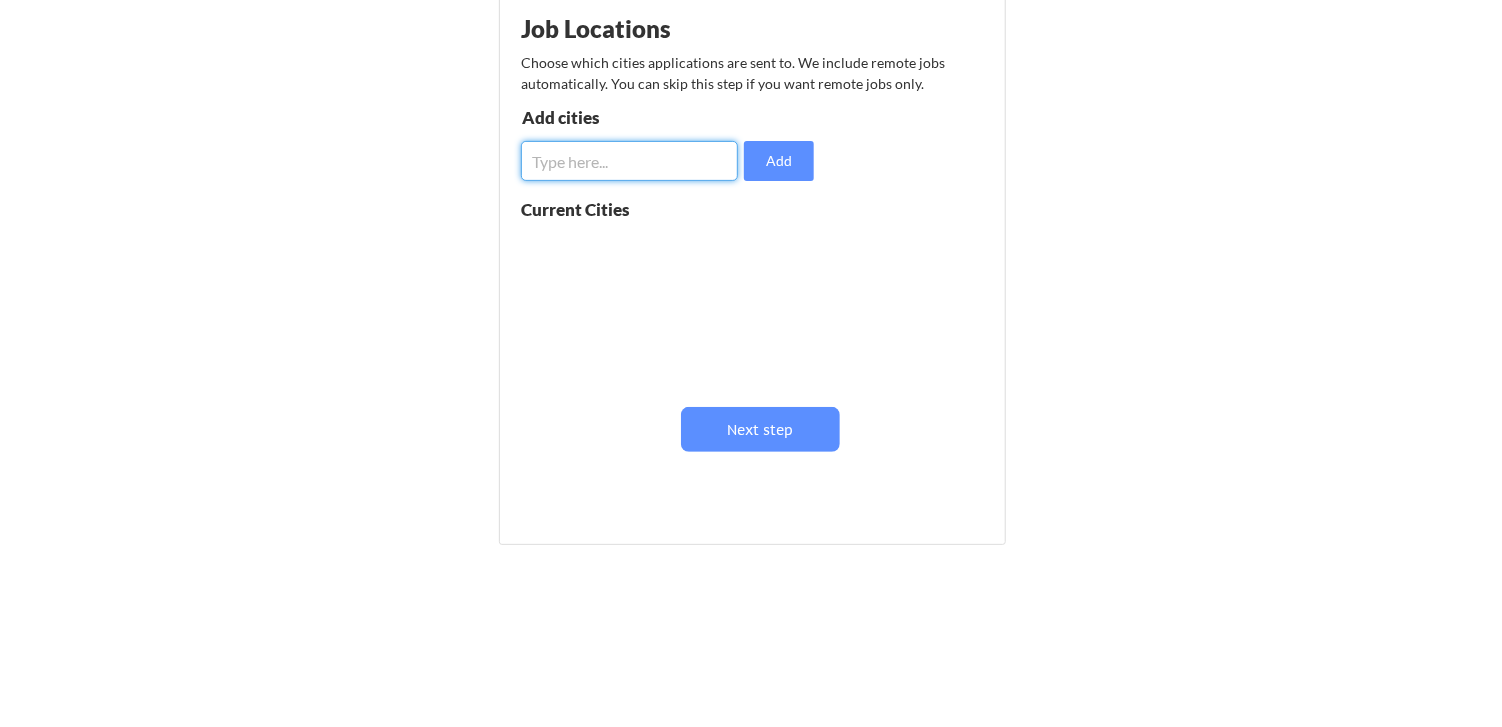 click at bounding box center (629, 161) 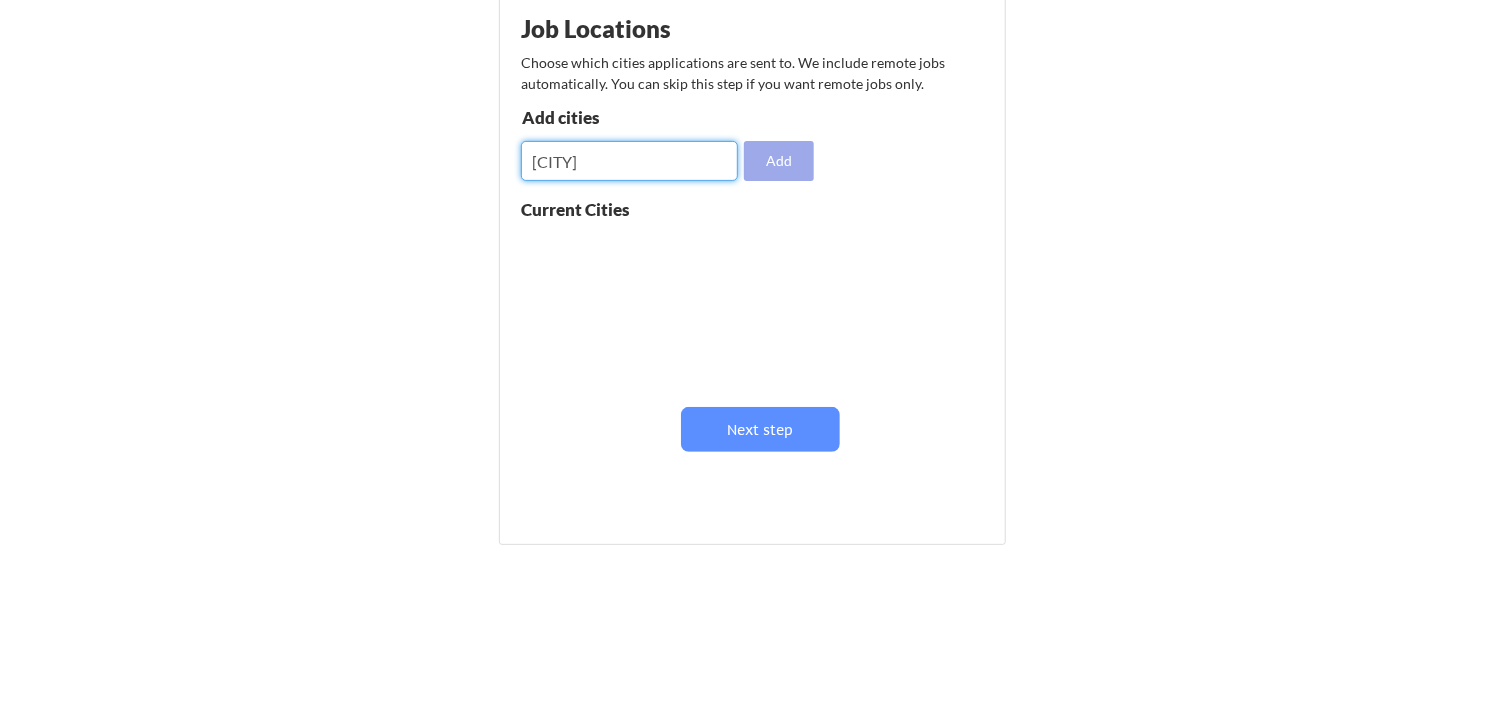 type on "Williamsburg" 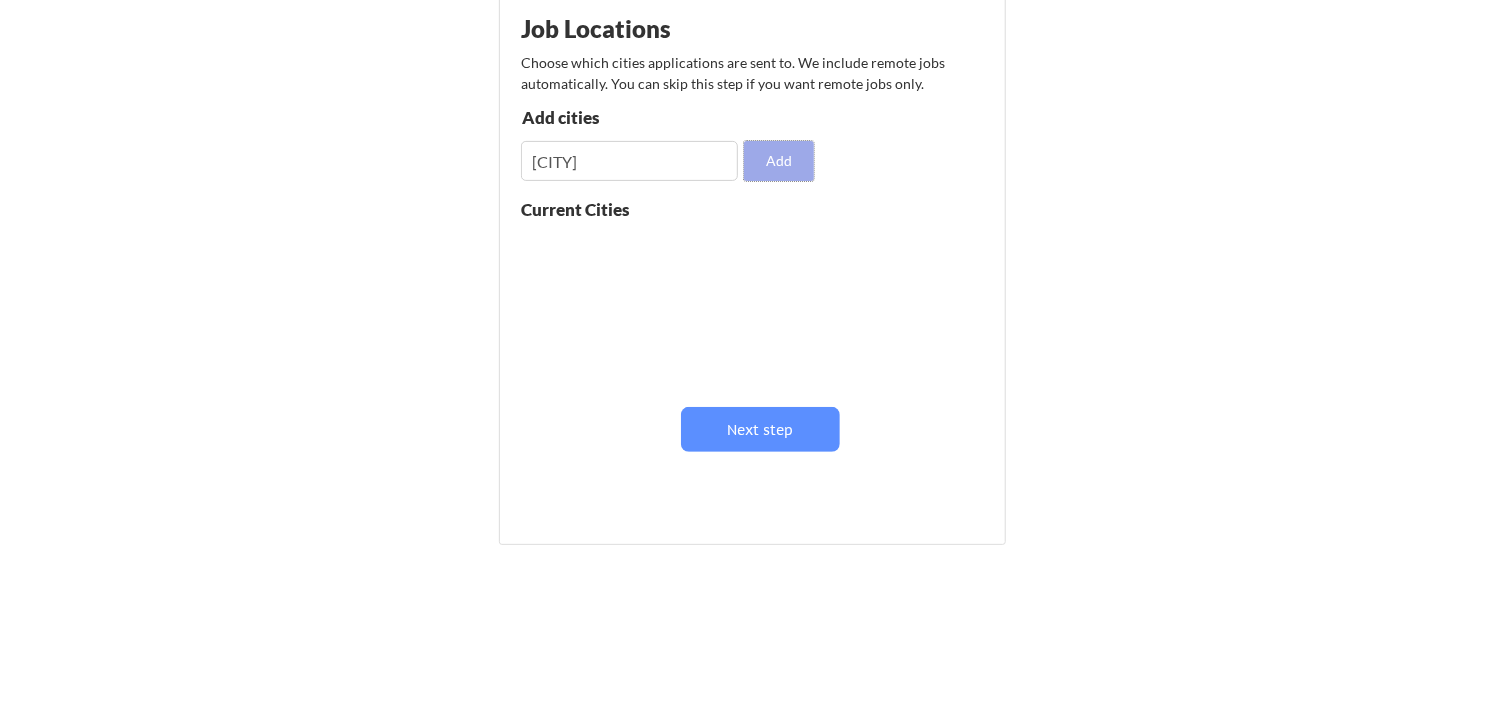 click on "Add" at bounding box center [779, 161] 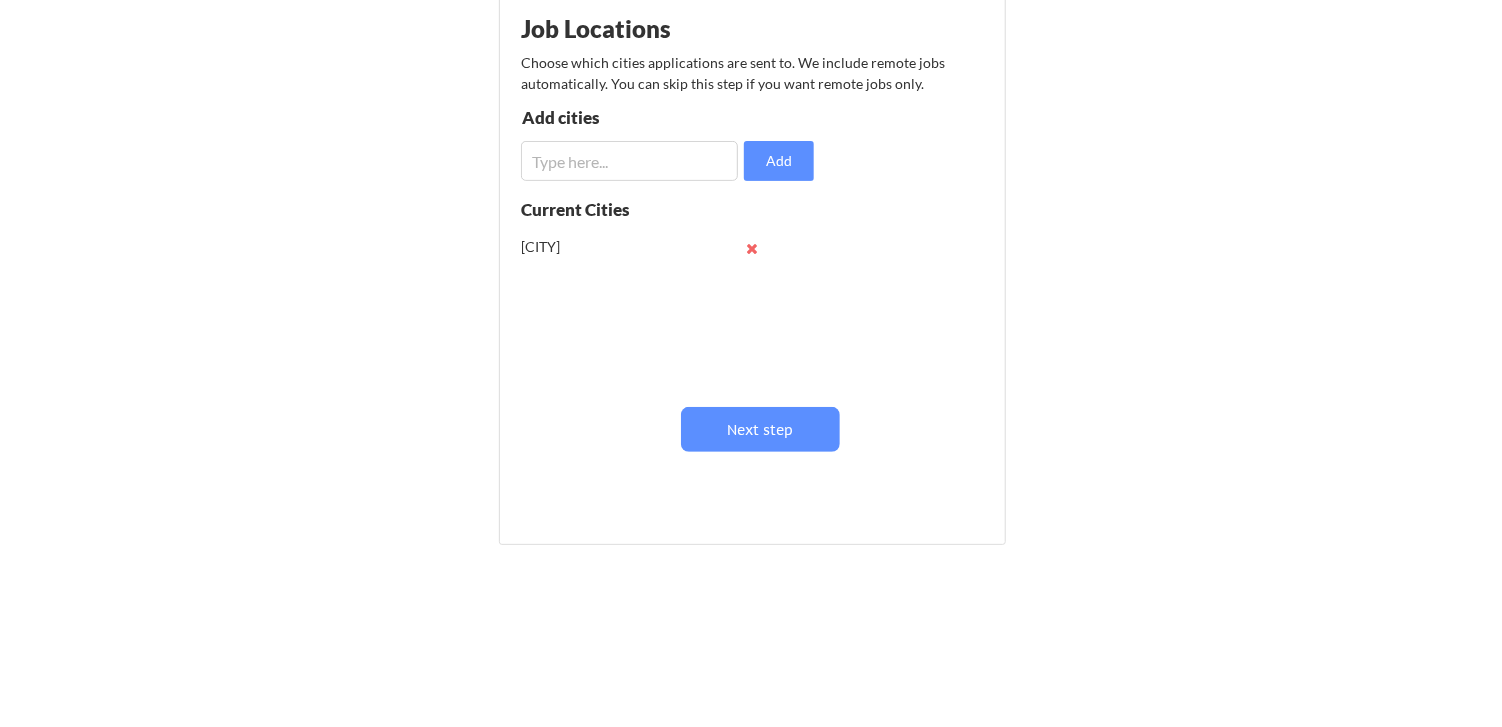 click on "Add cities Add" at bounding box center [670, 145] 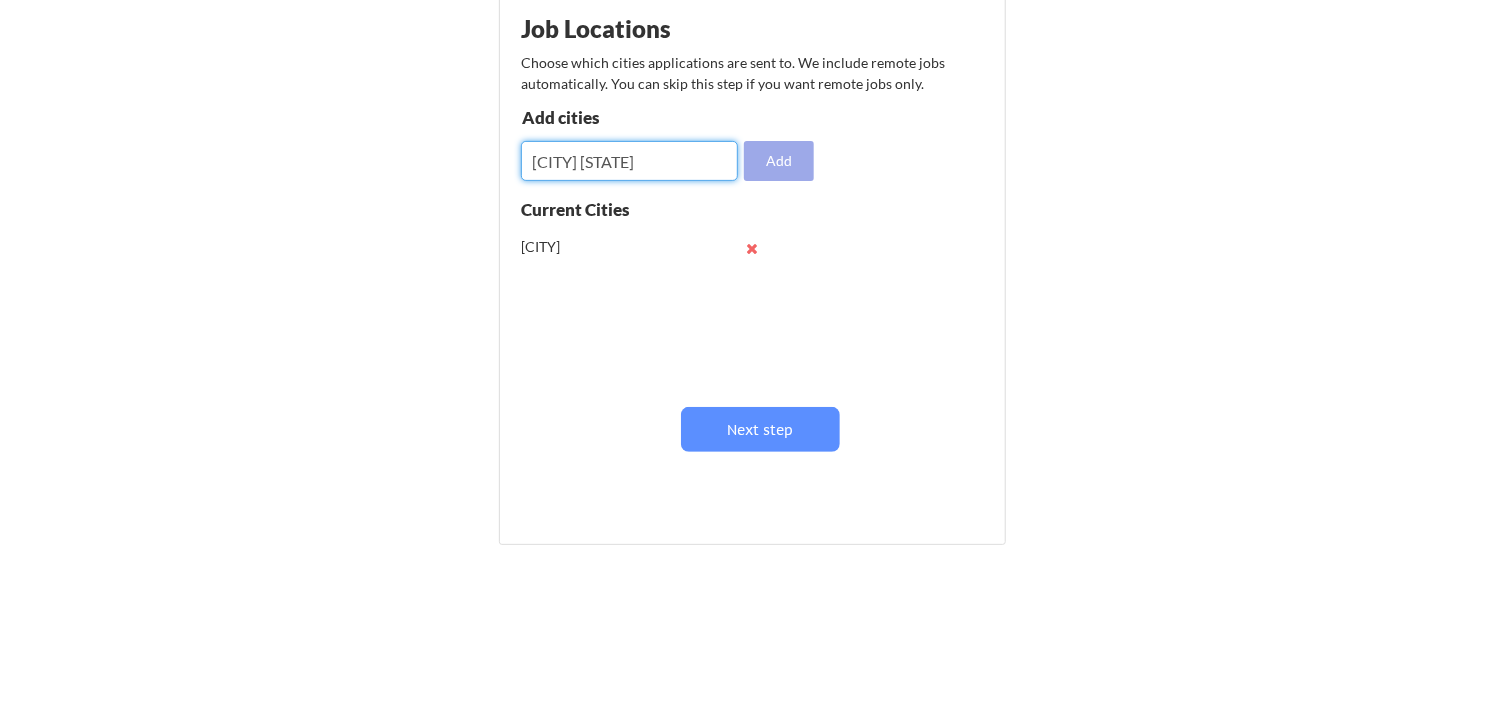 type on "Newport News" 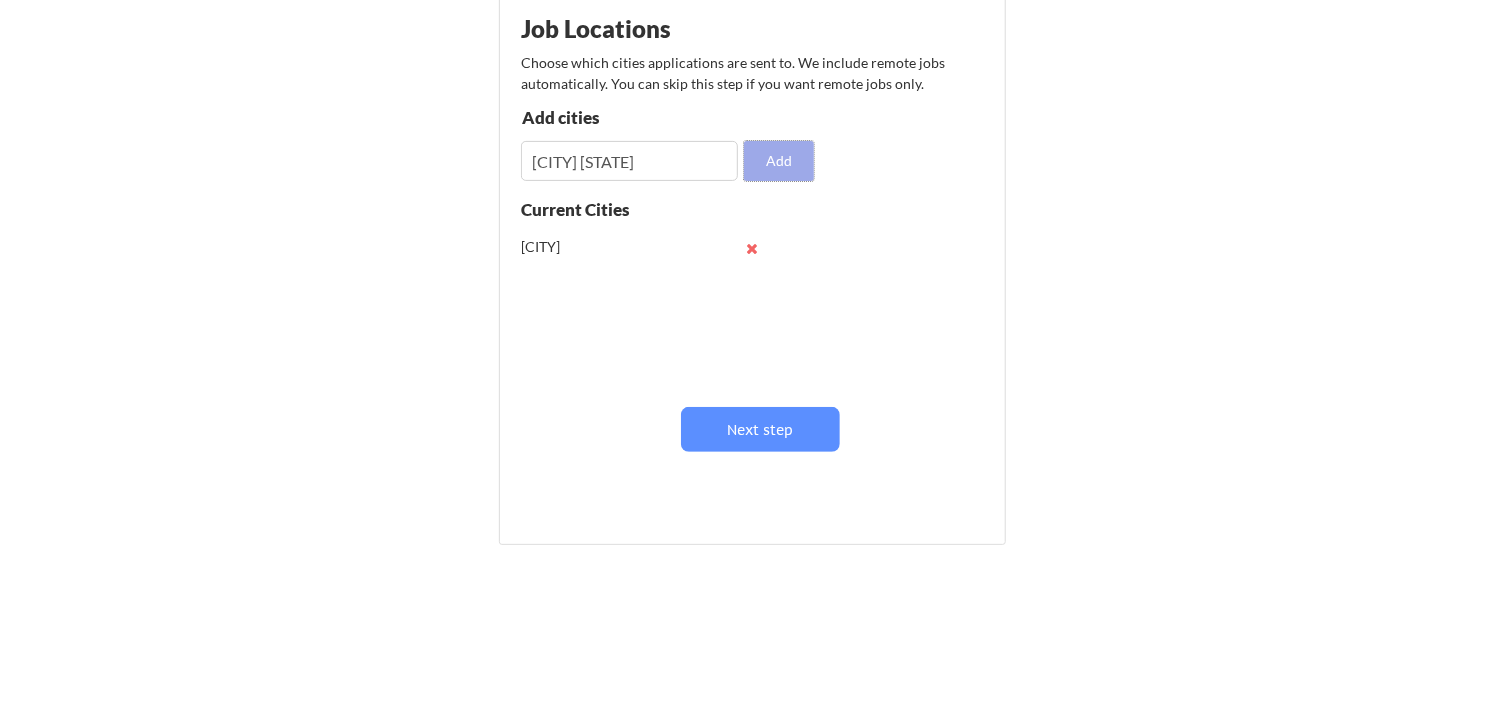 click on "Add" at bounding box center [779, 161] 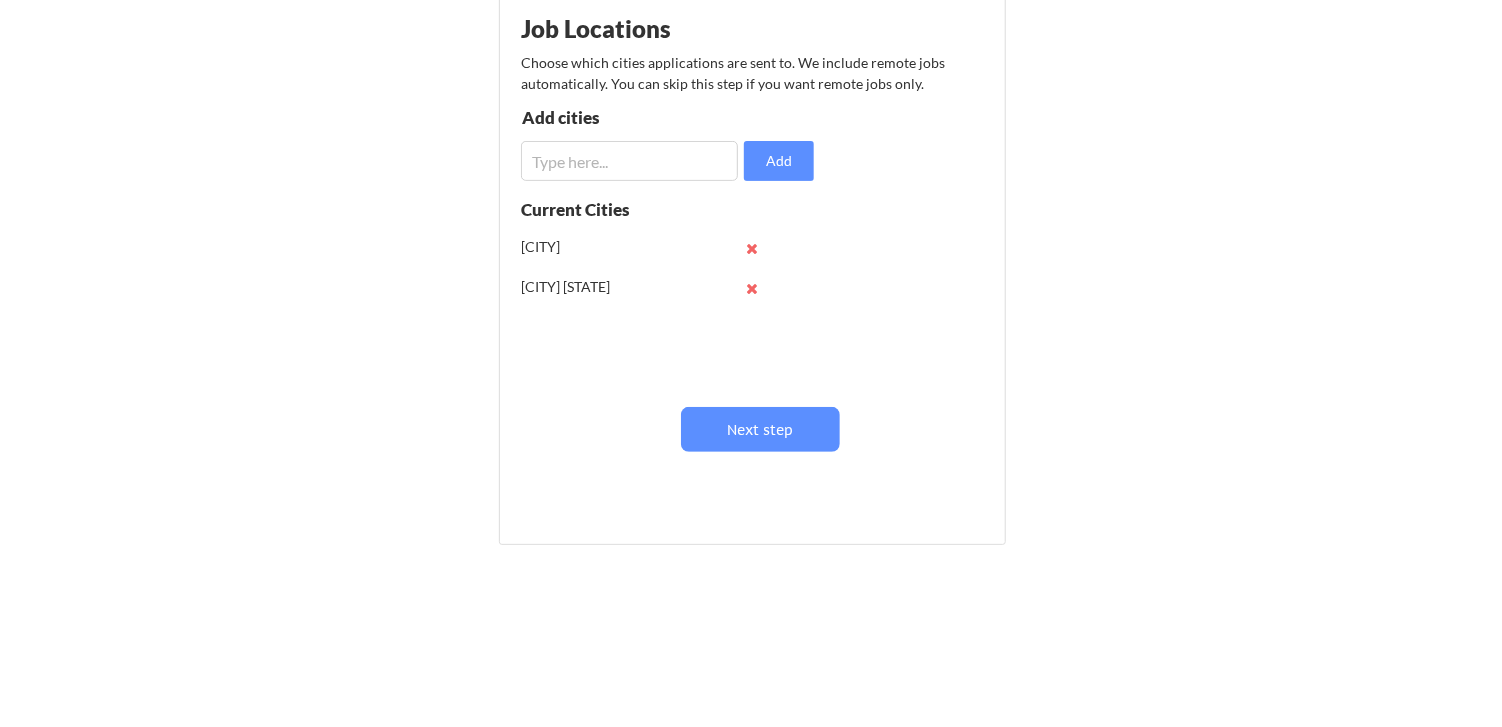 click at bounding box center (629, 161) 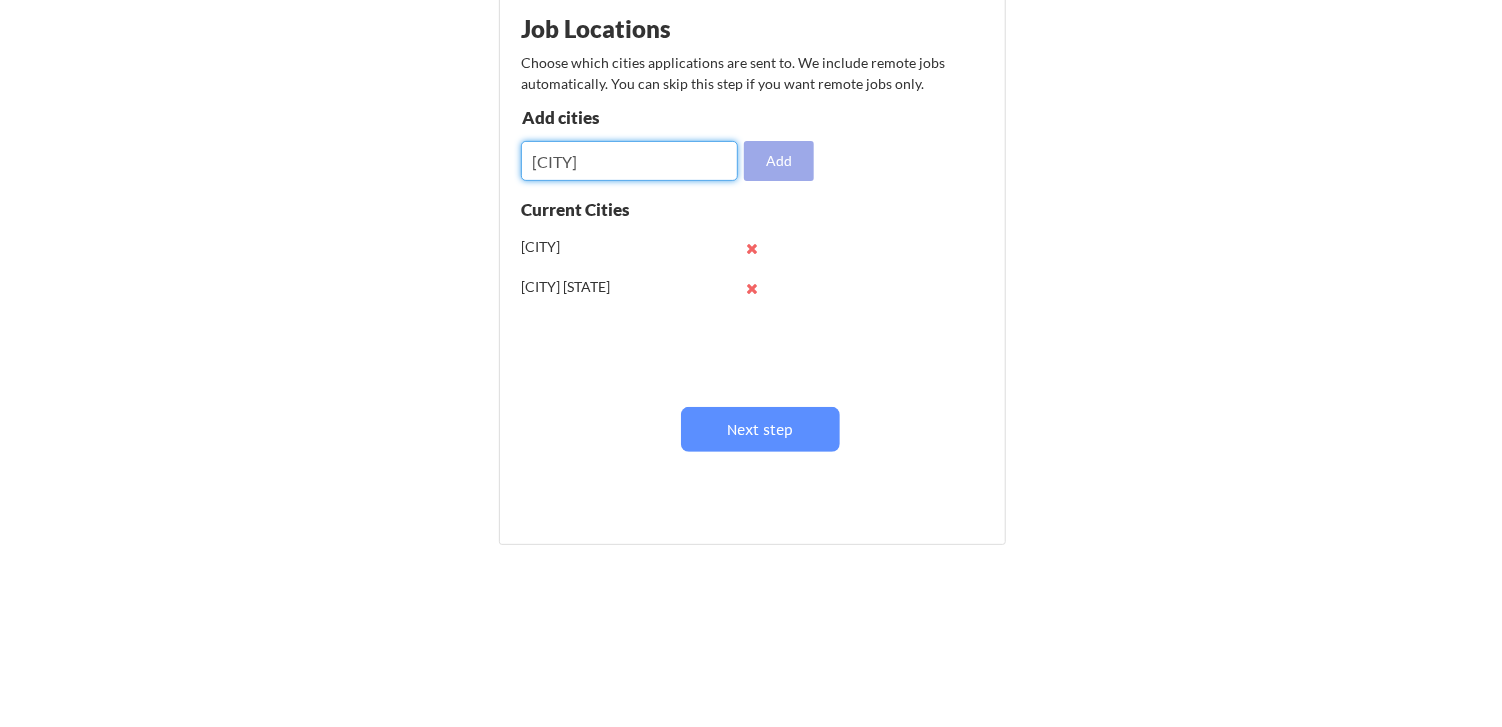 type on "Richmond" 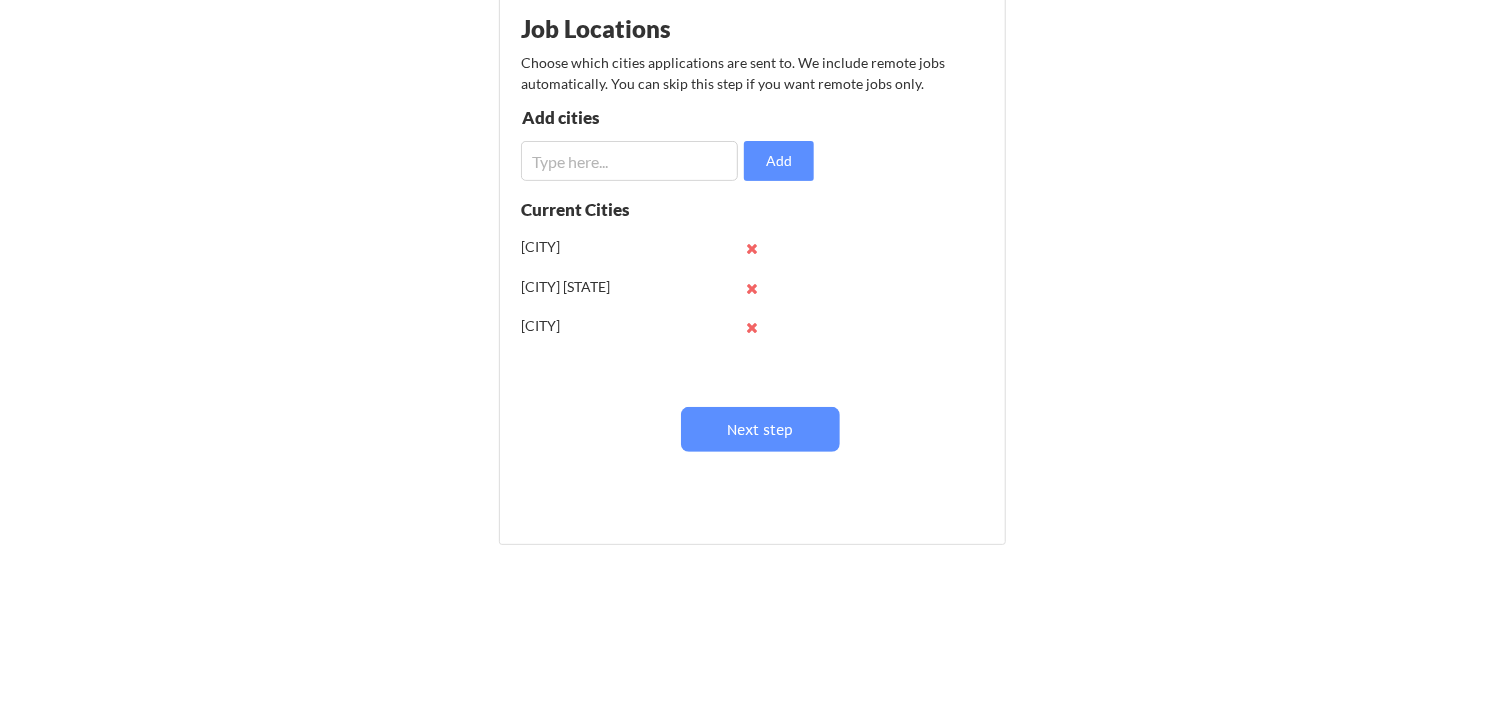 click at bounding box center [629, 161] 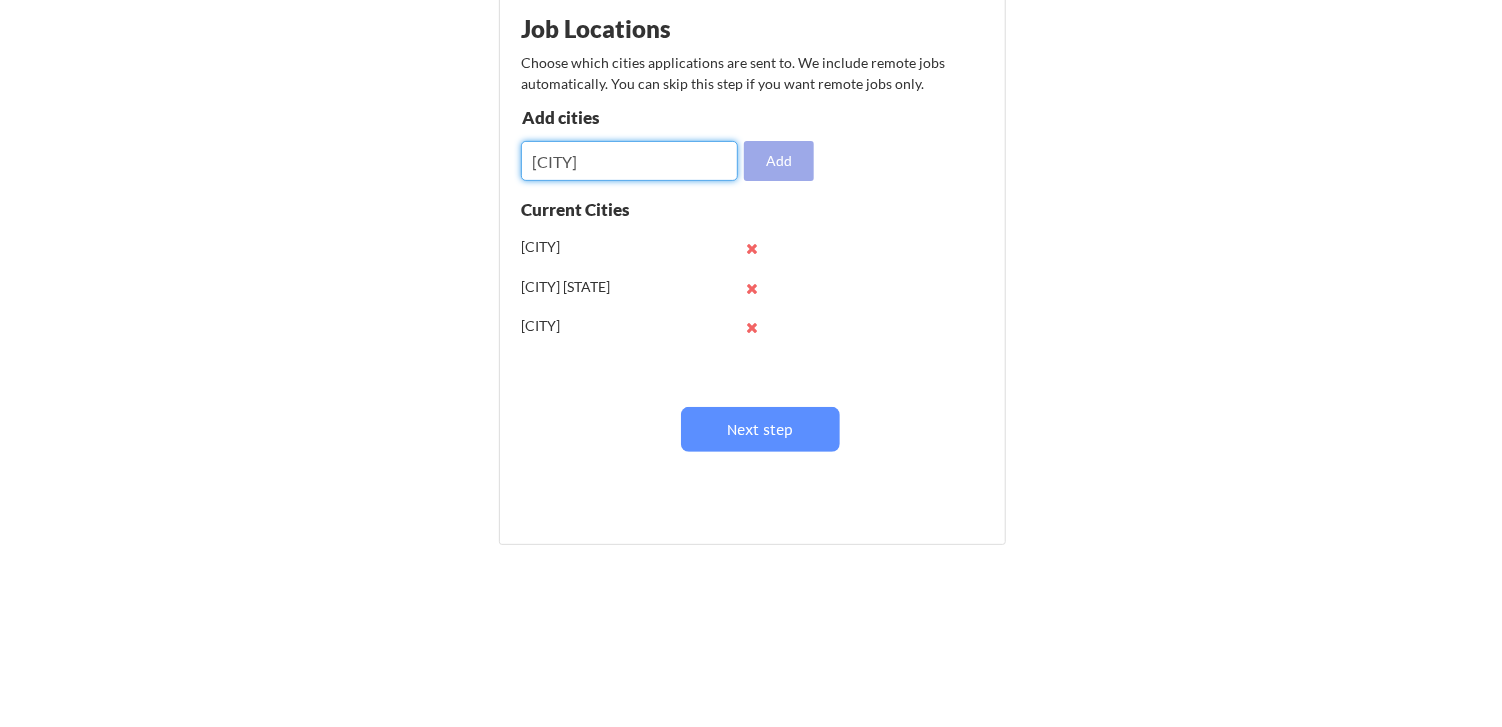 type on "Hampton" 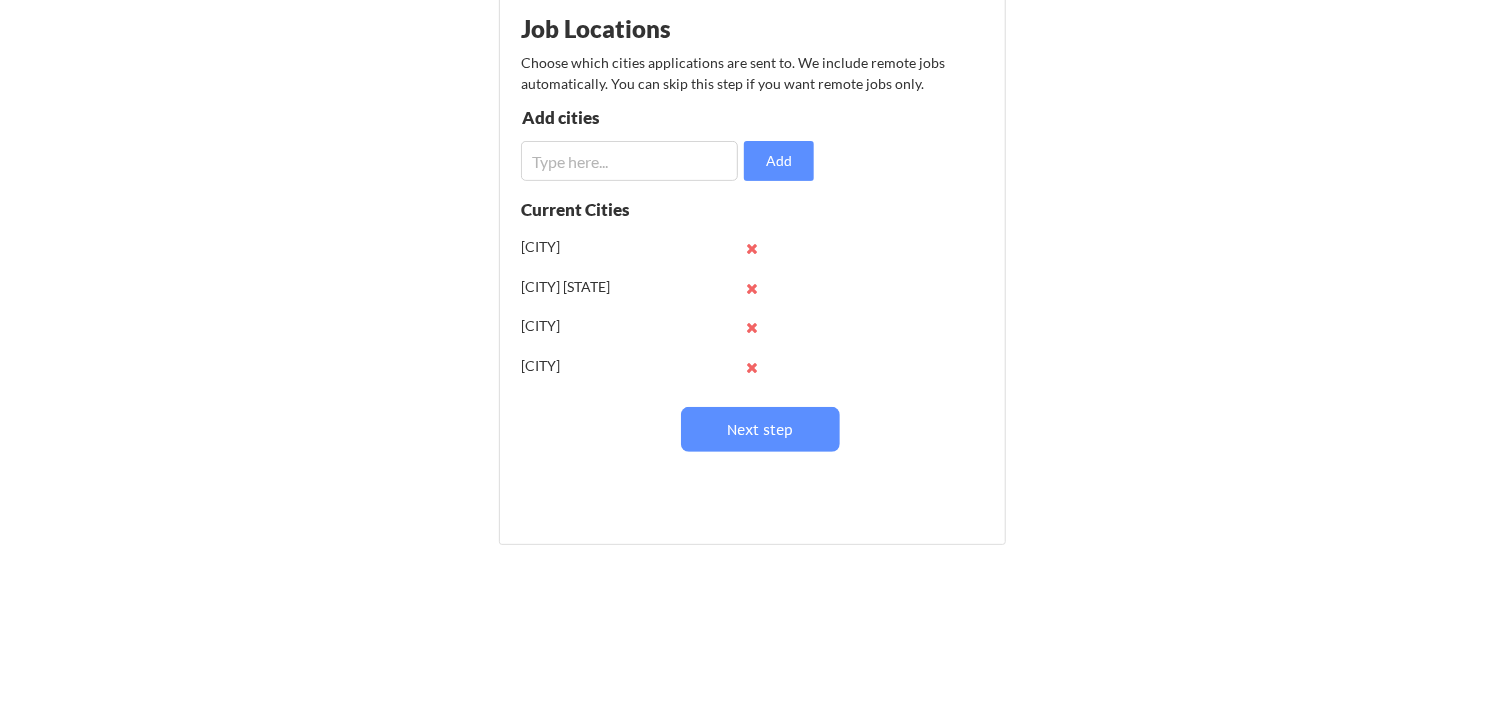 click at bounding box center (629, 161) 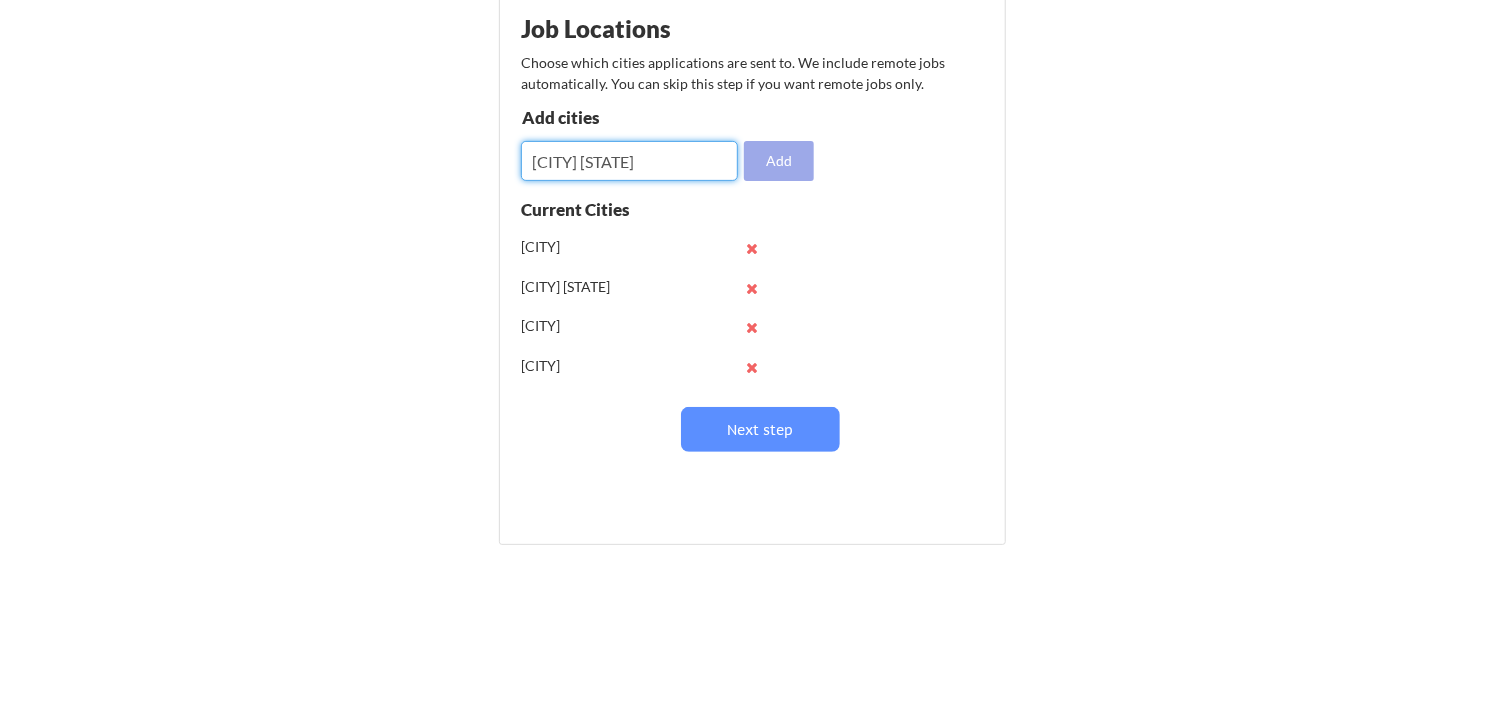 type on "West Point" 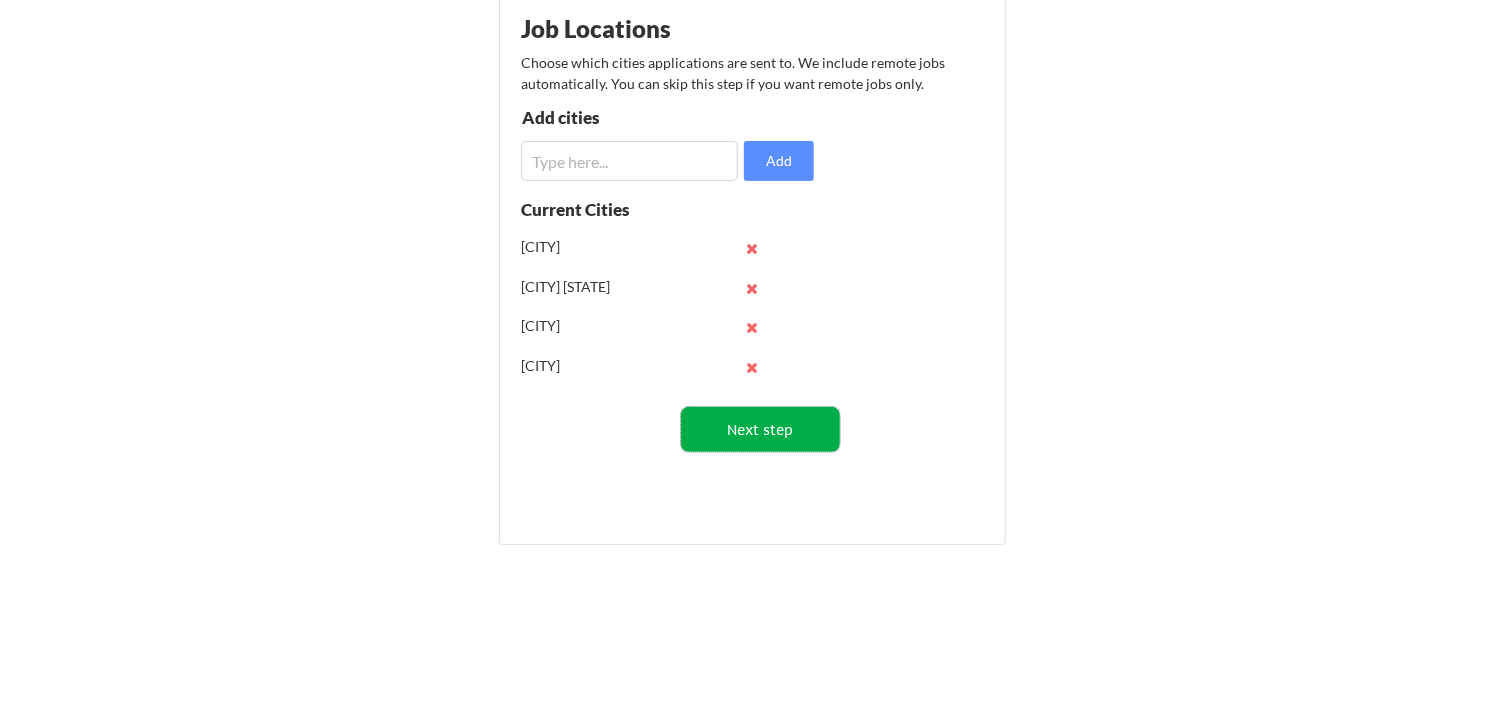 click on "Next step" at bounding box center (760, 429) 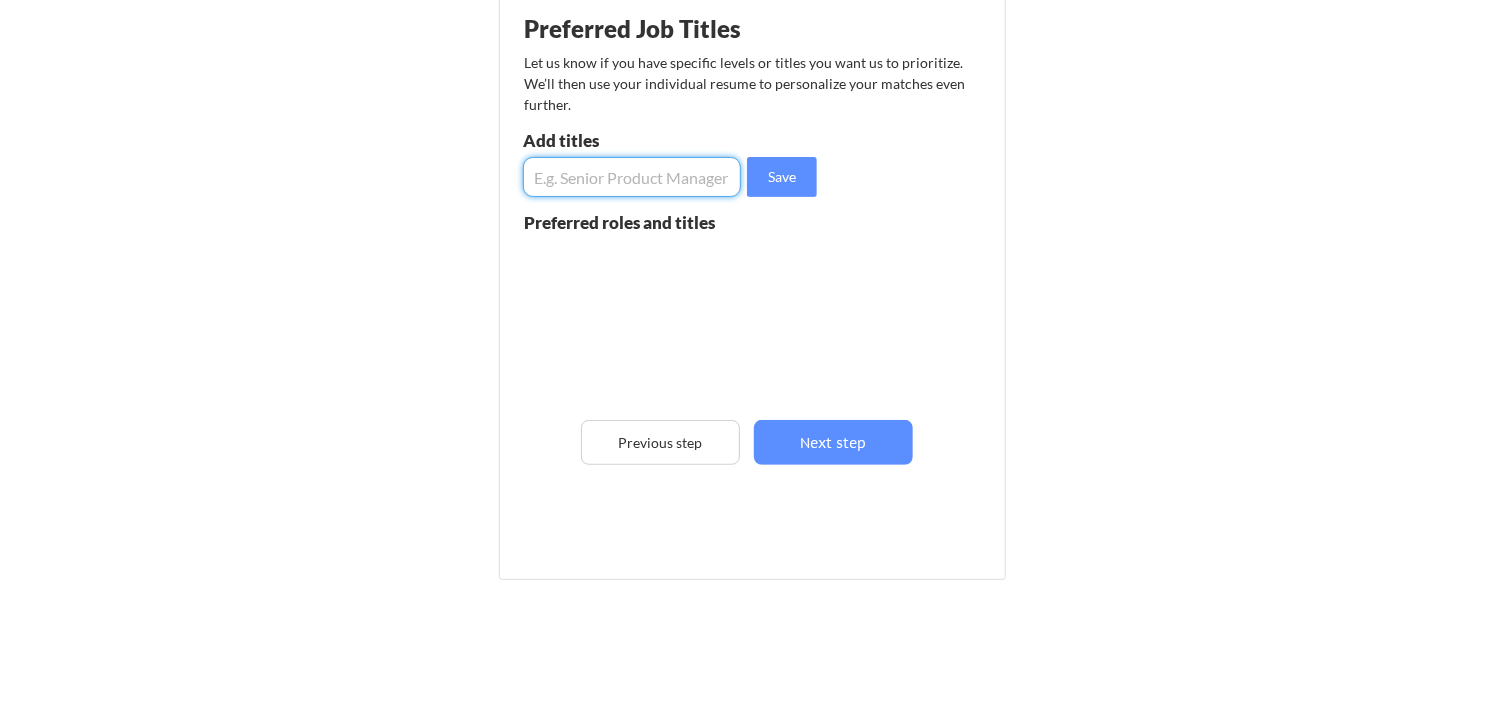 click at bounding box center [632, 177] 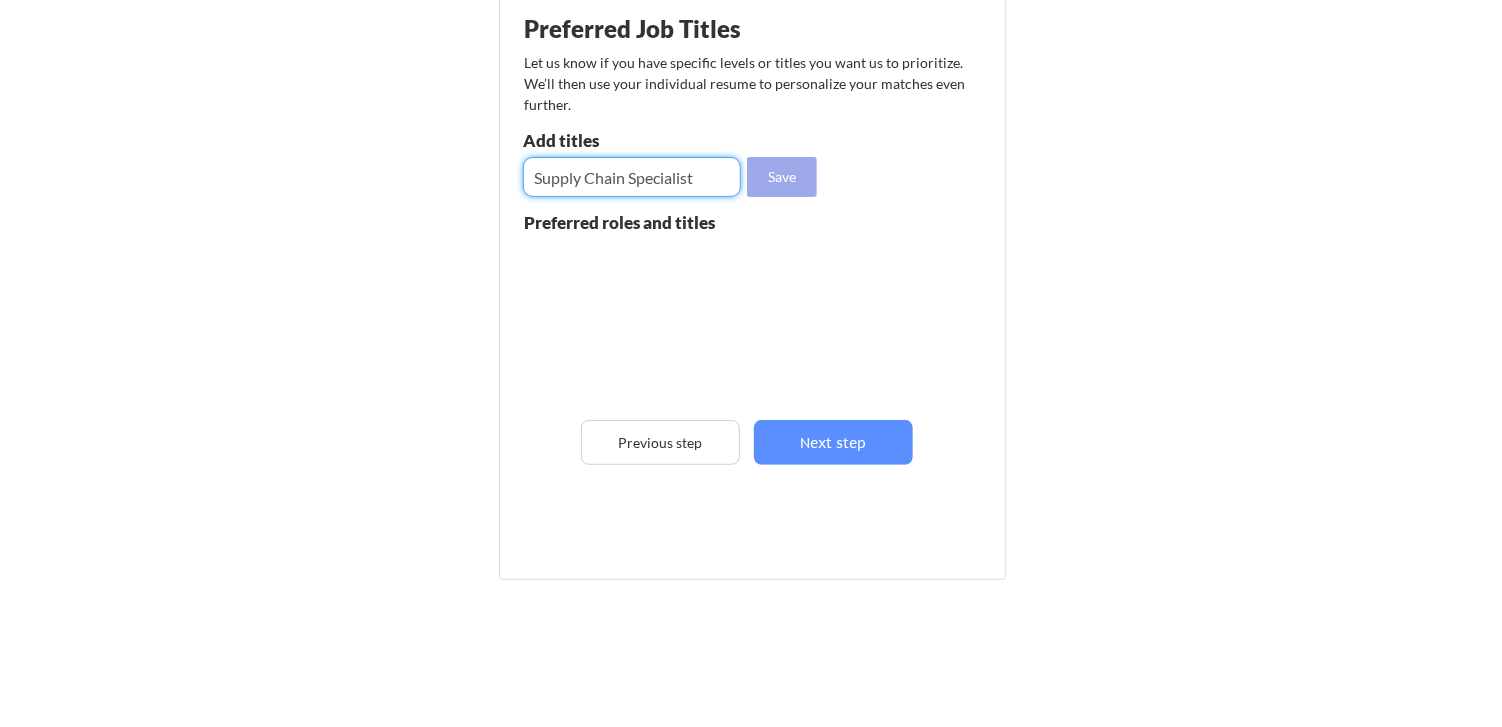 type on "Supply Chain Specialist" 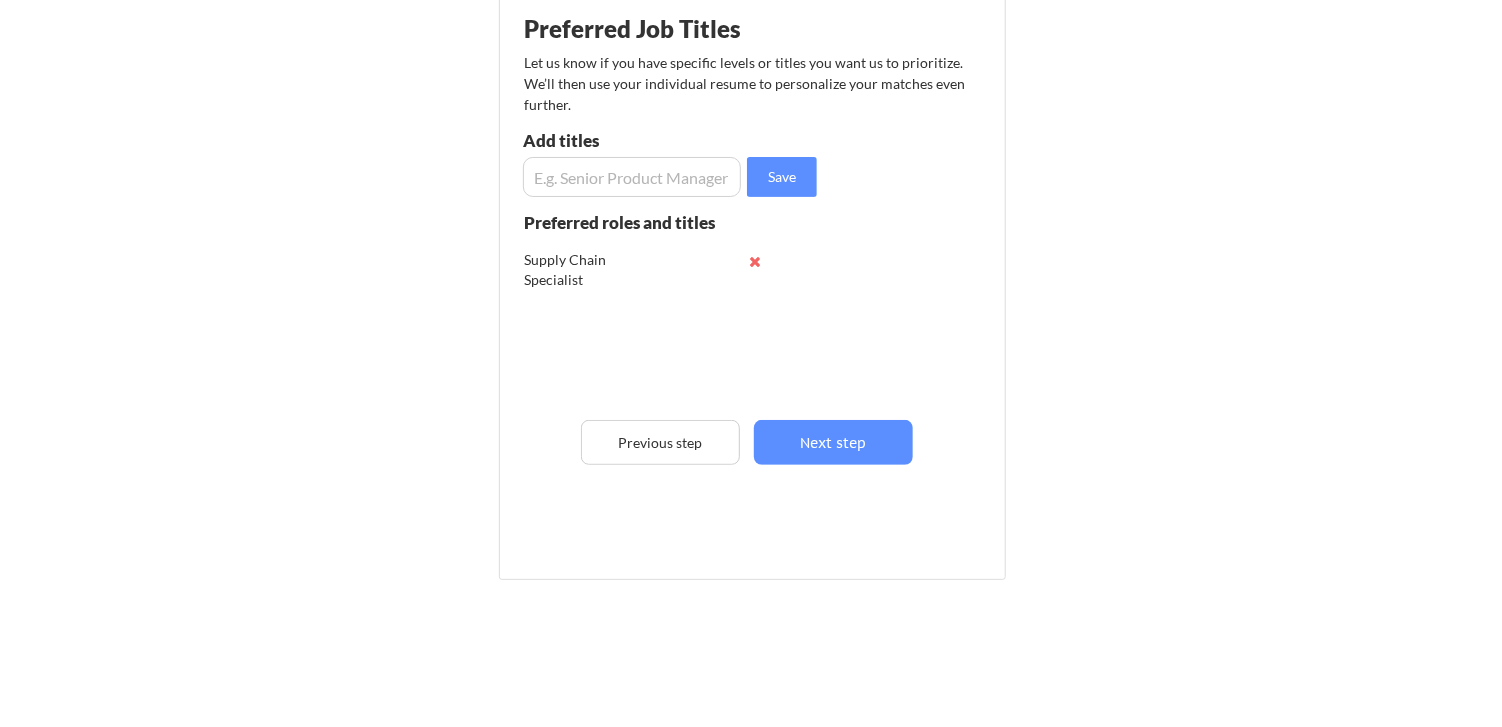click at bounding box center [632, 177] 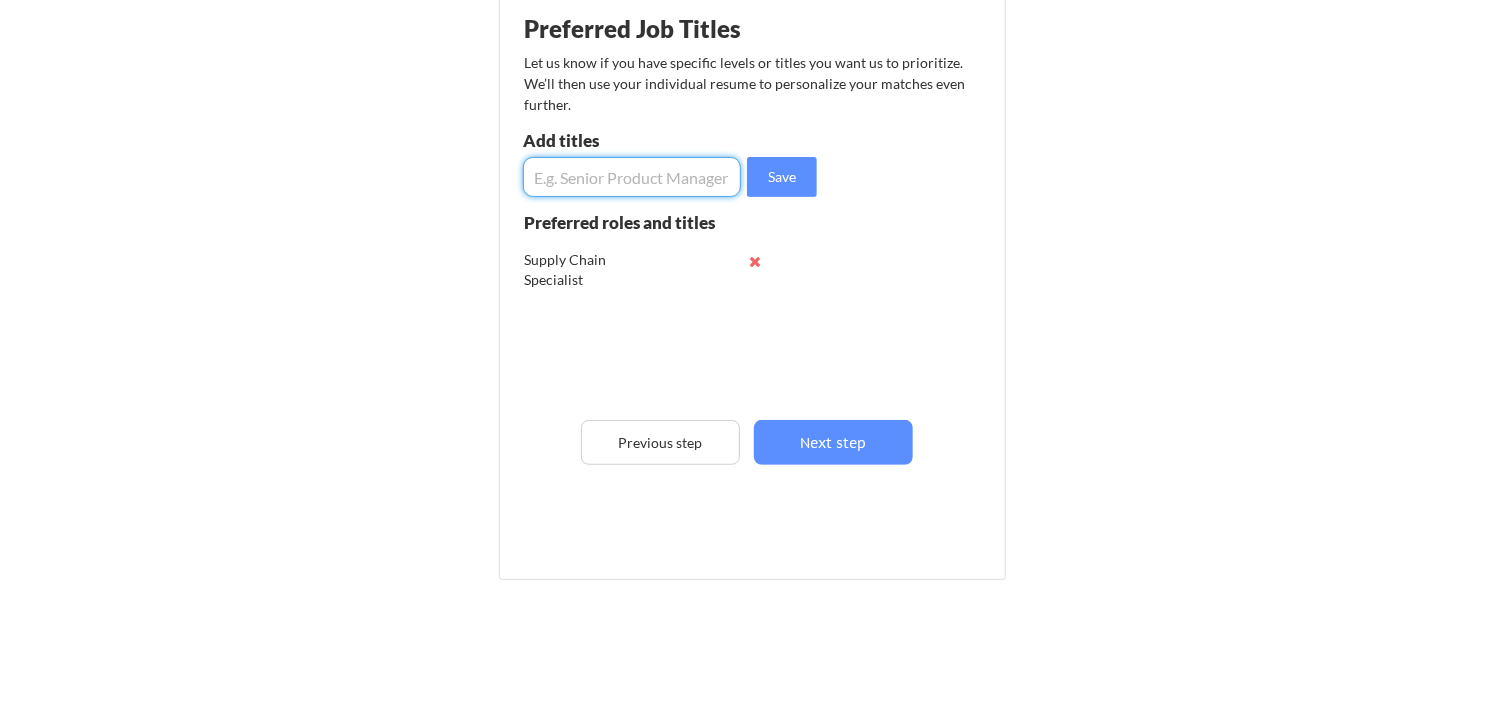 type on "s" 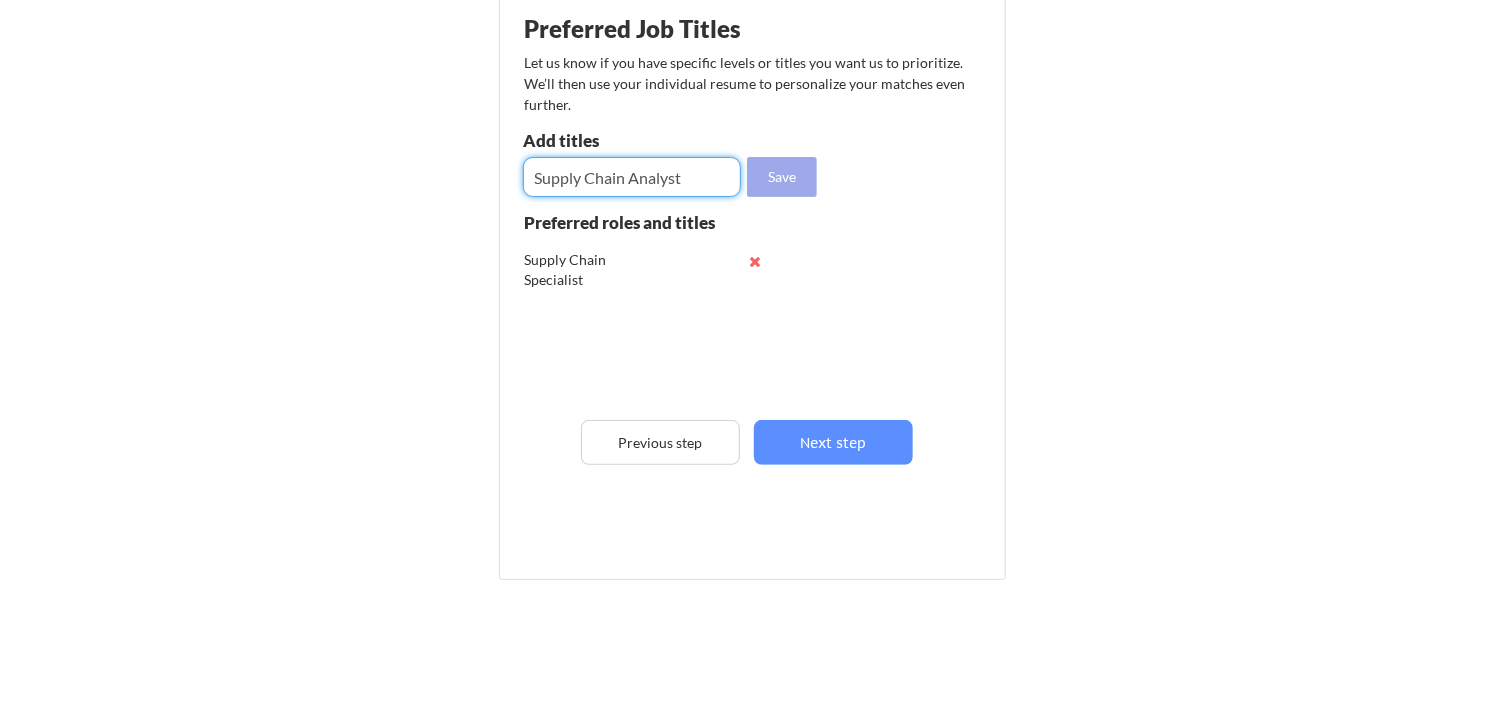 type on "Supply Chain Analyst" 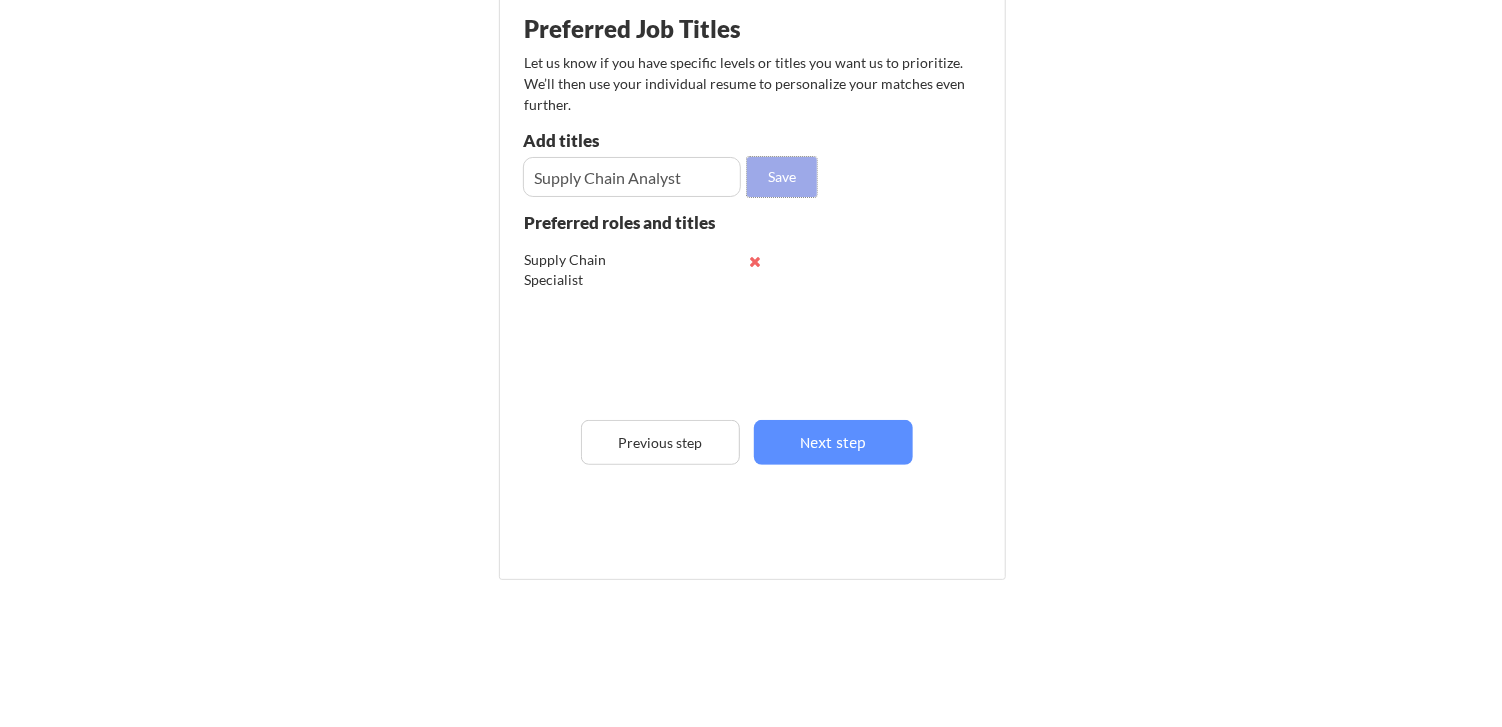 click on "Save" at bounding box center [782, 177] 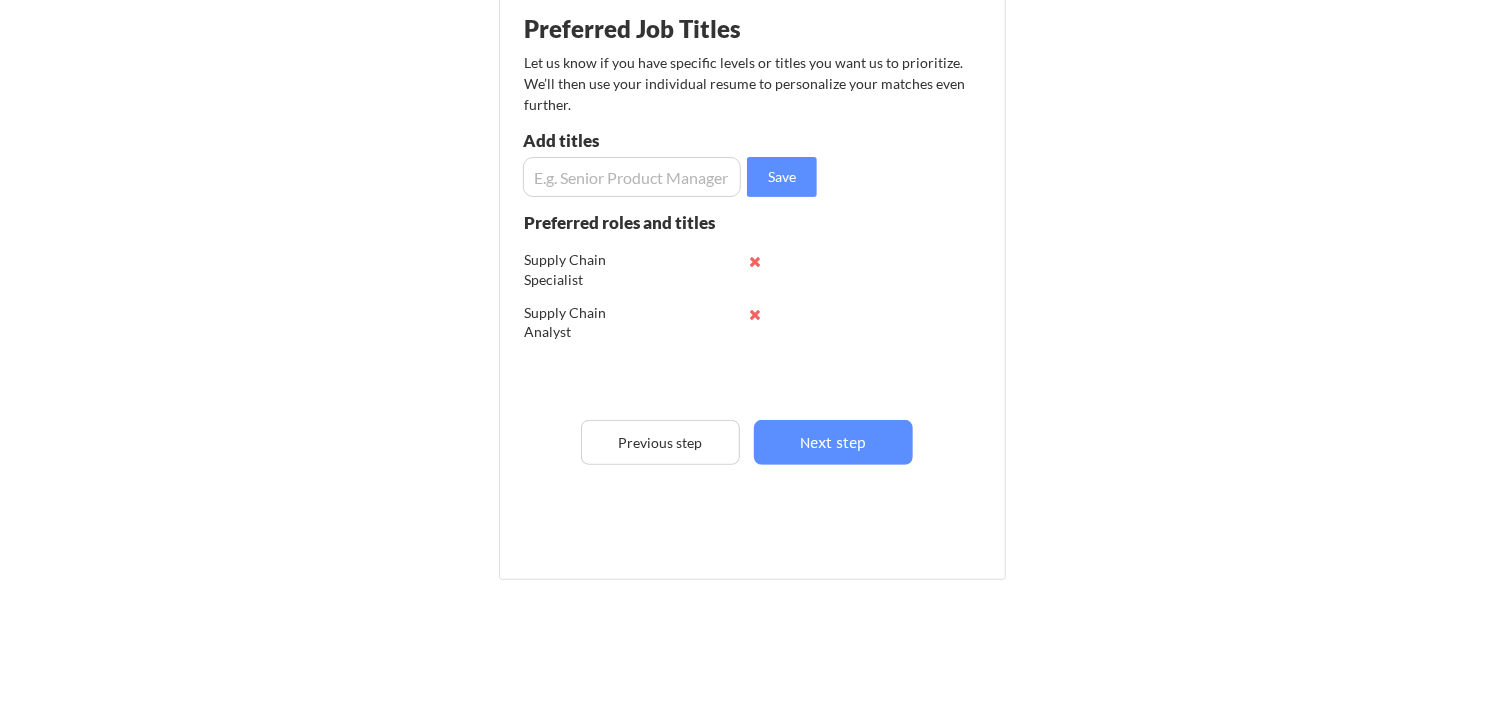 click at bounding box center [632, 177] 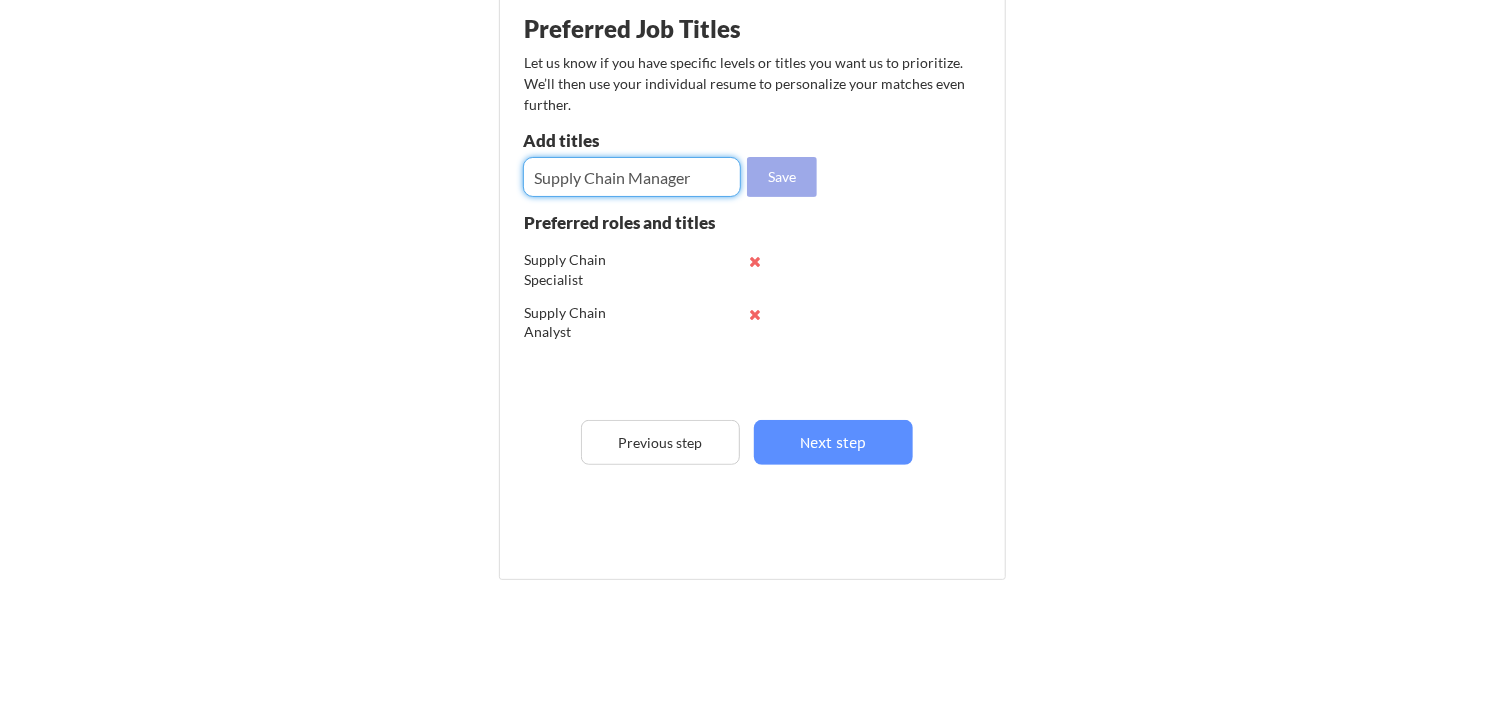 type on "Supply Chain Manager" 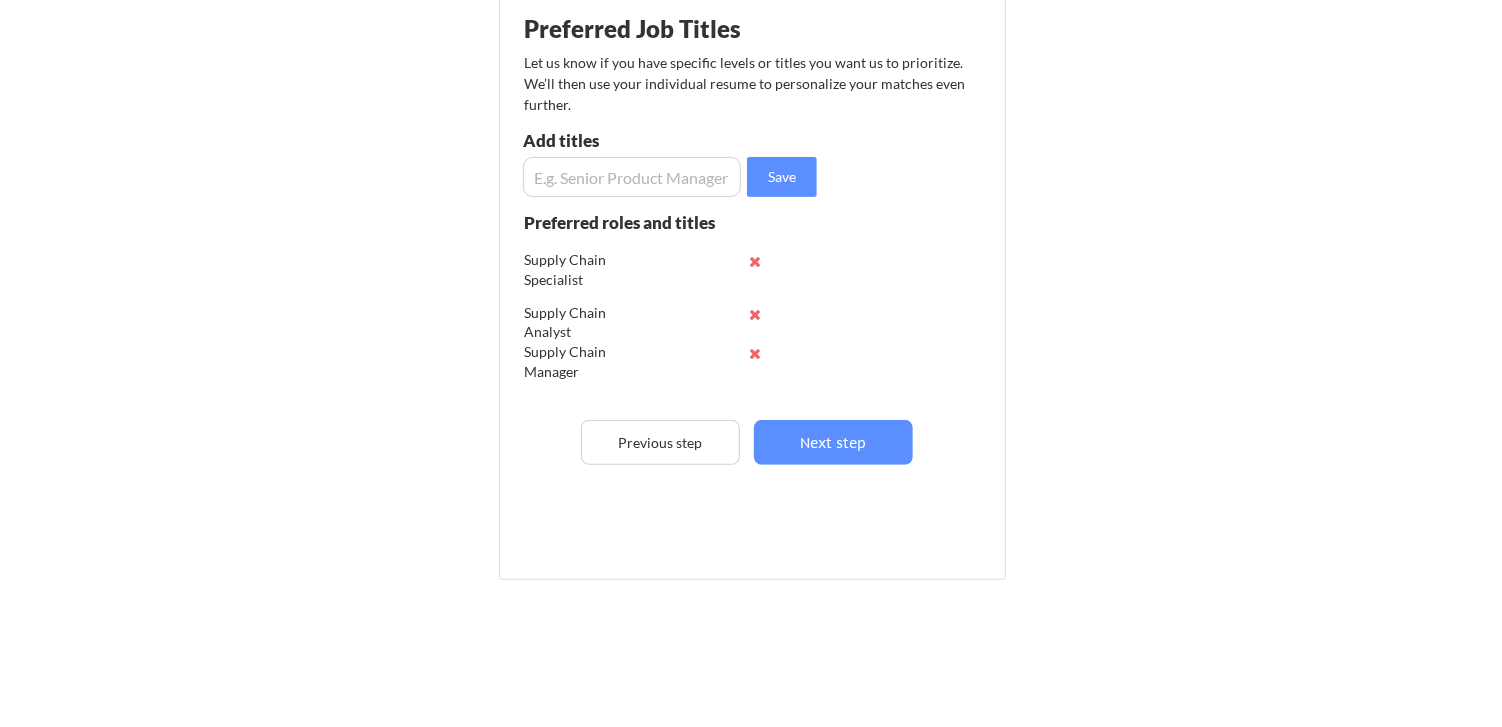click at bounding box center [632, 177] 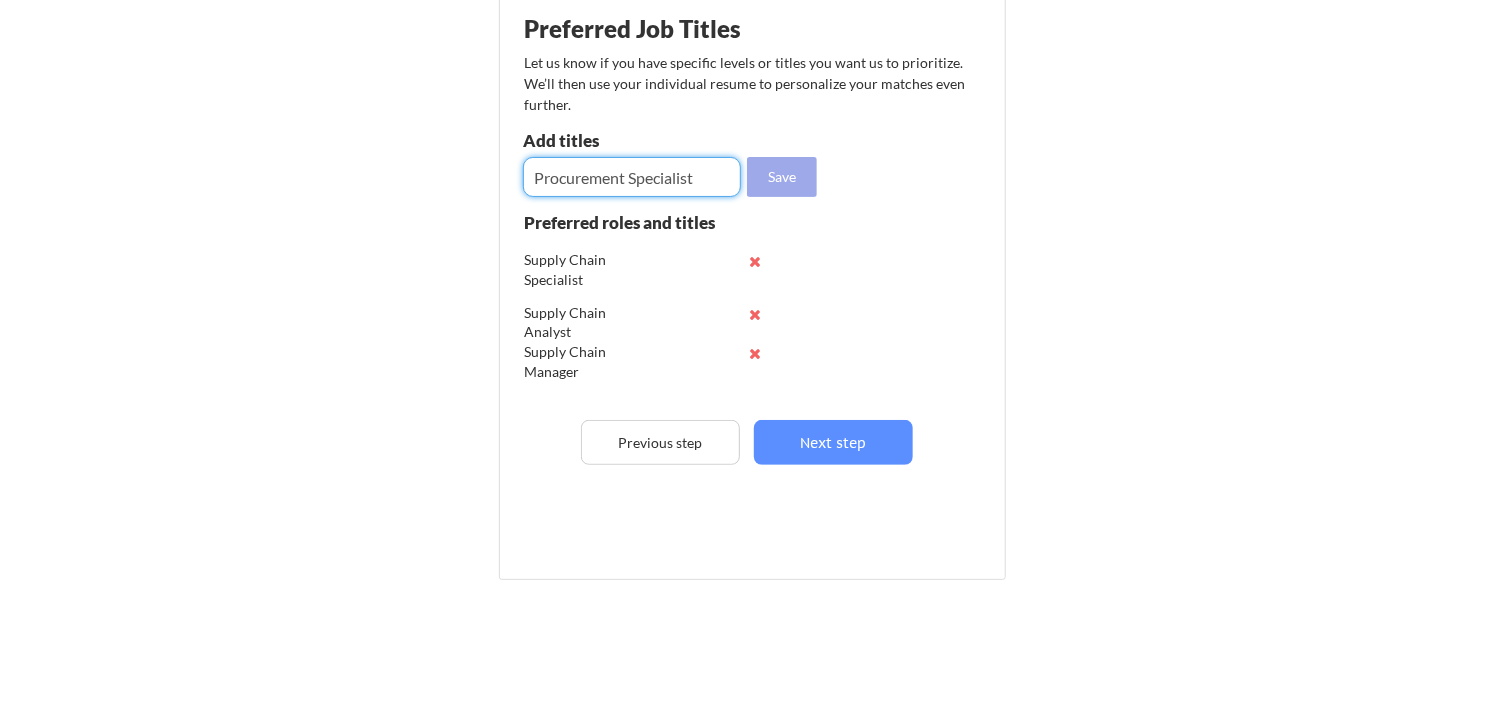 type on "Procurement Specialist" 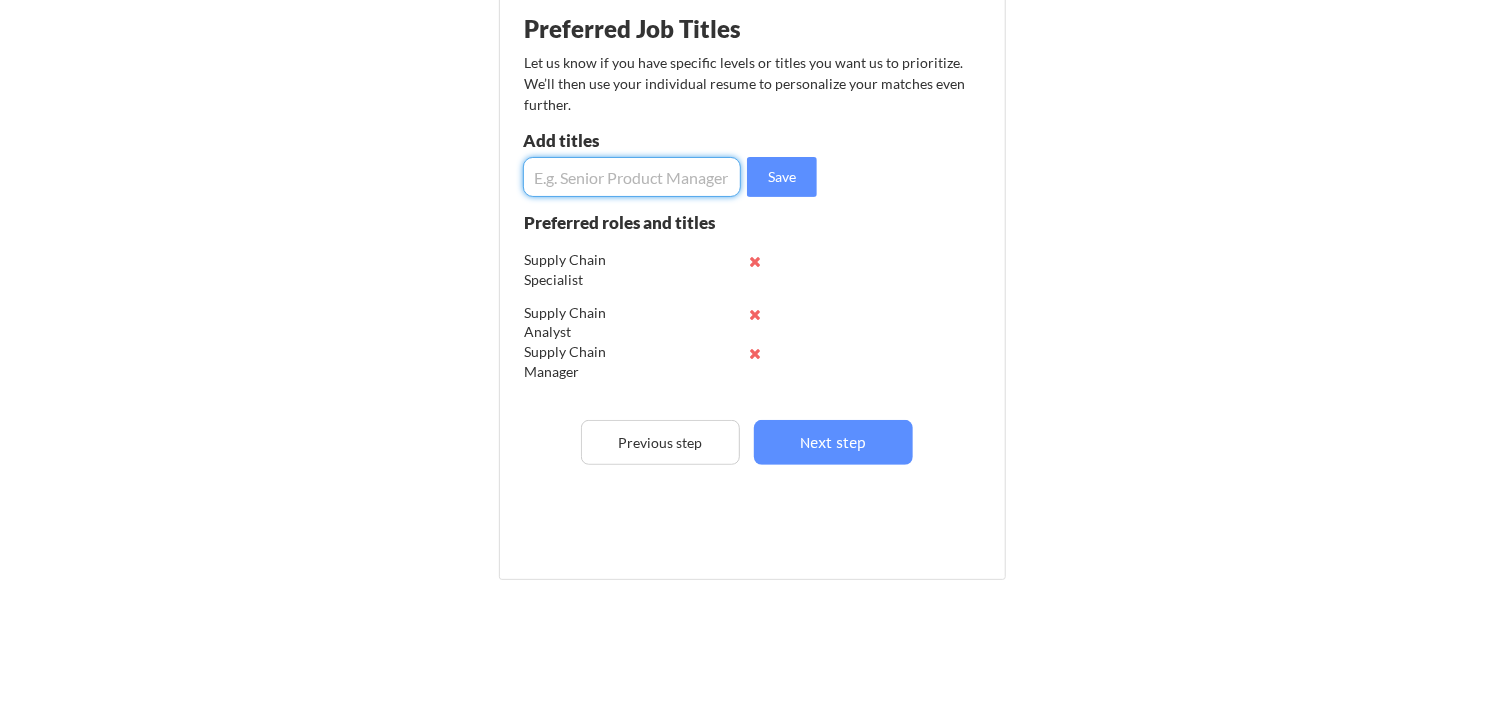 click at bounding box center (632, 177) 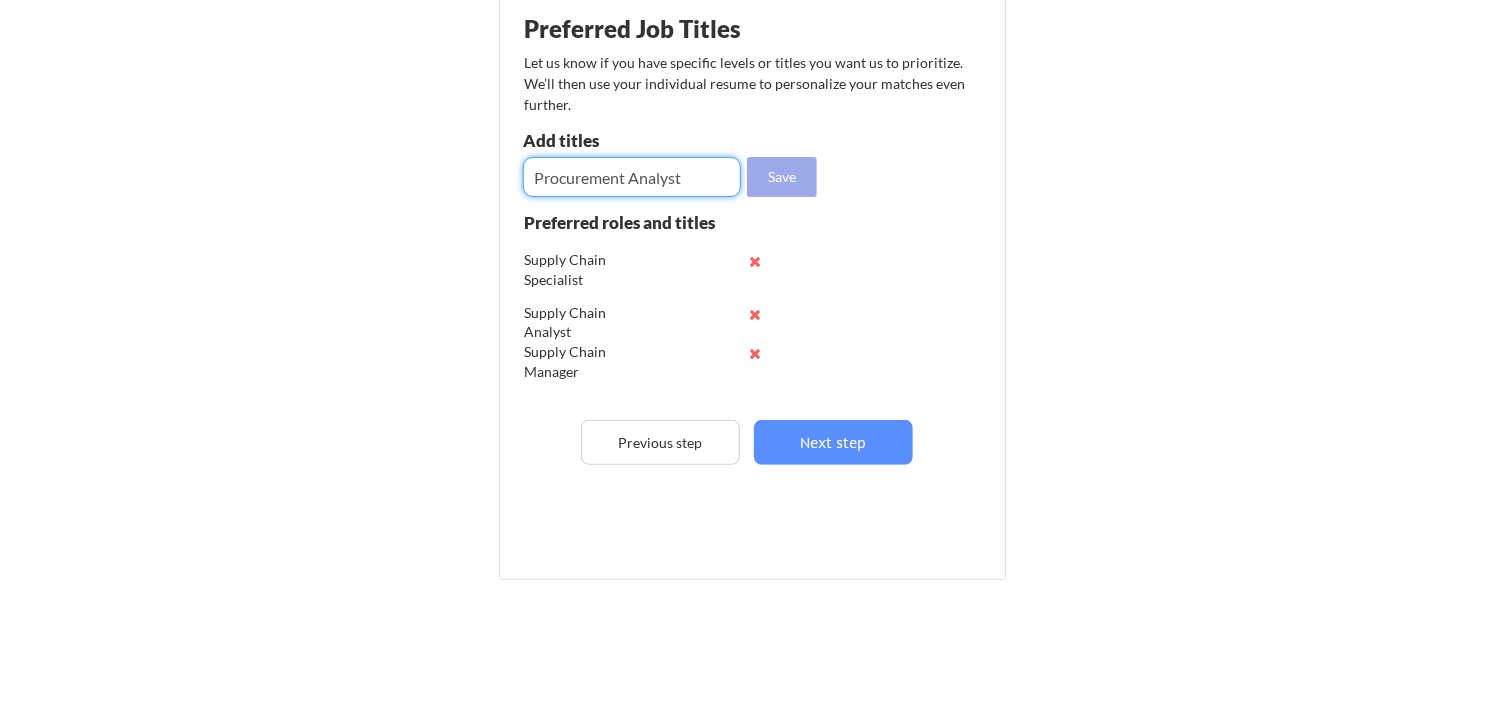 type on "Procurement Analyst" 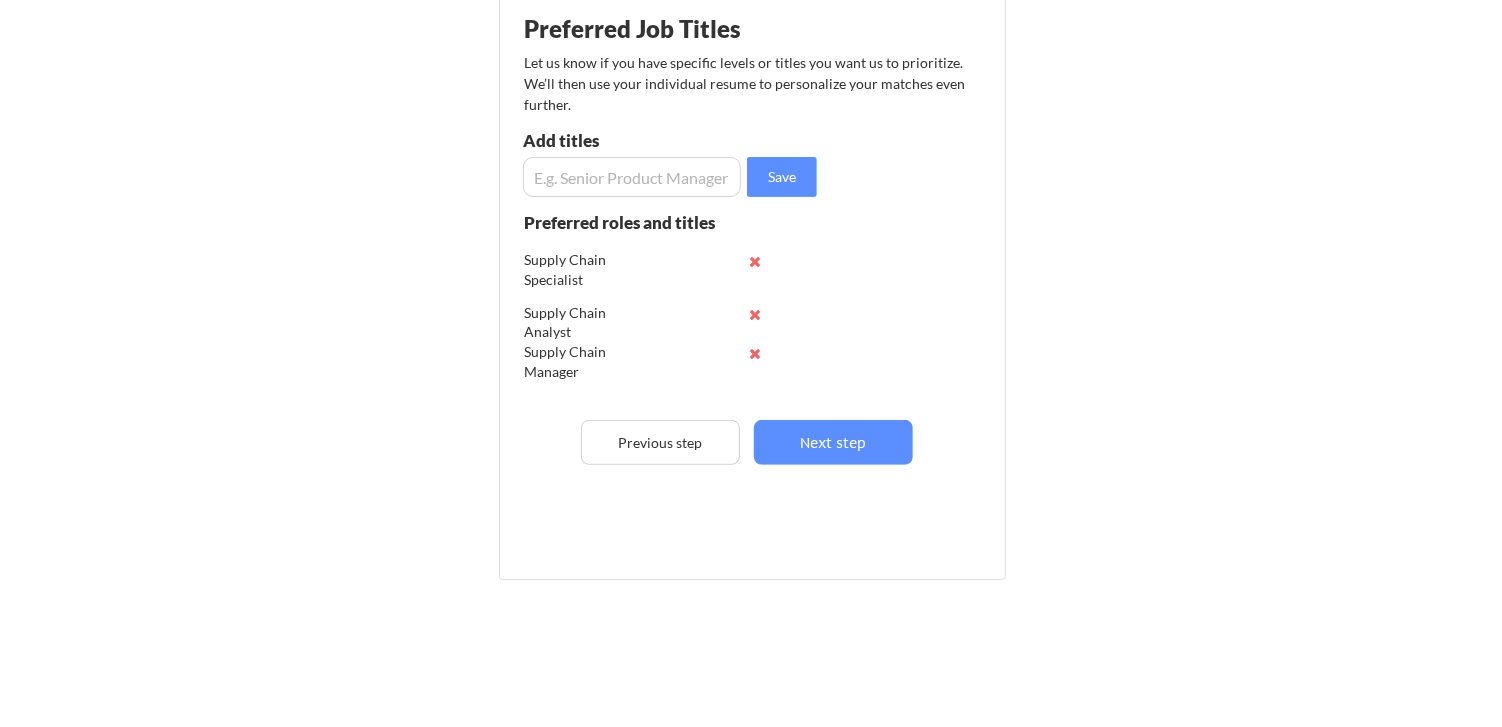 click at bounding box center [632, 177] 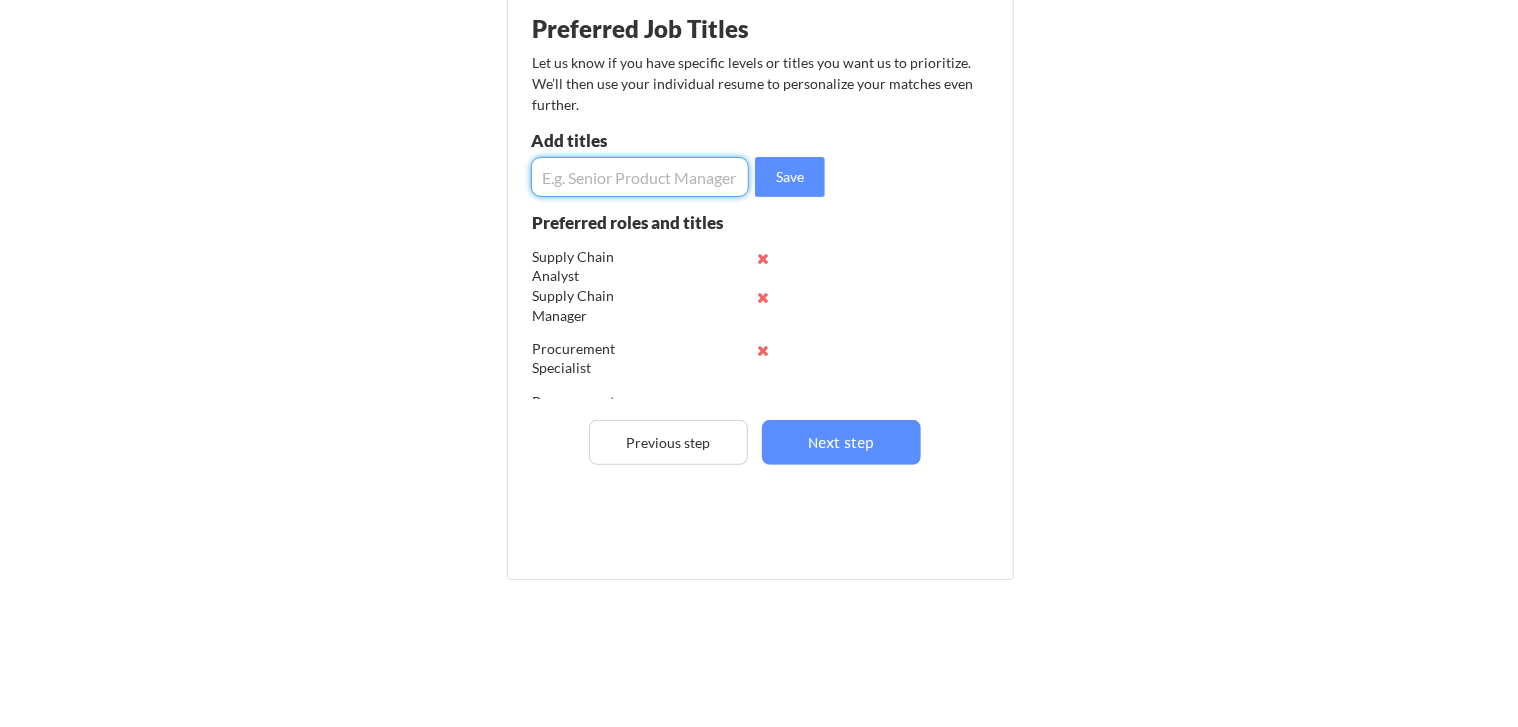 scroll, scrollTop: 78, scrollLeft: 0, axis: vertical 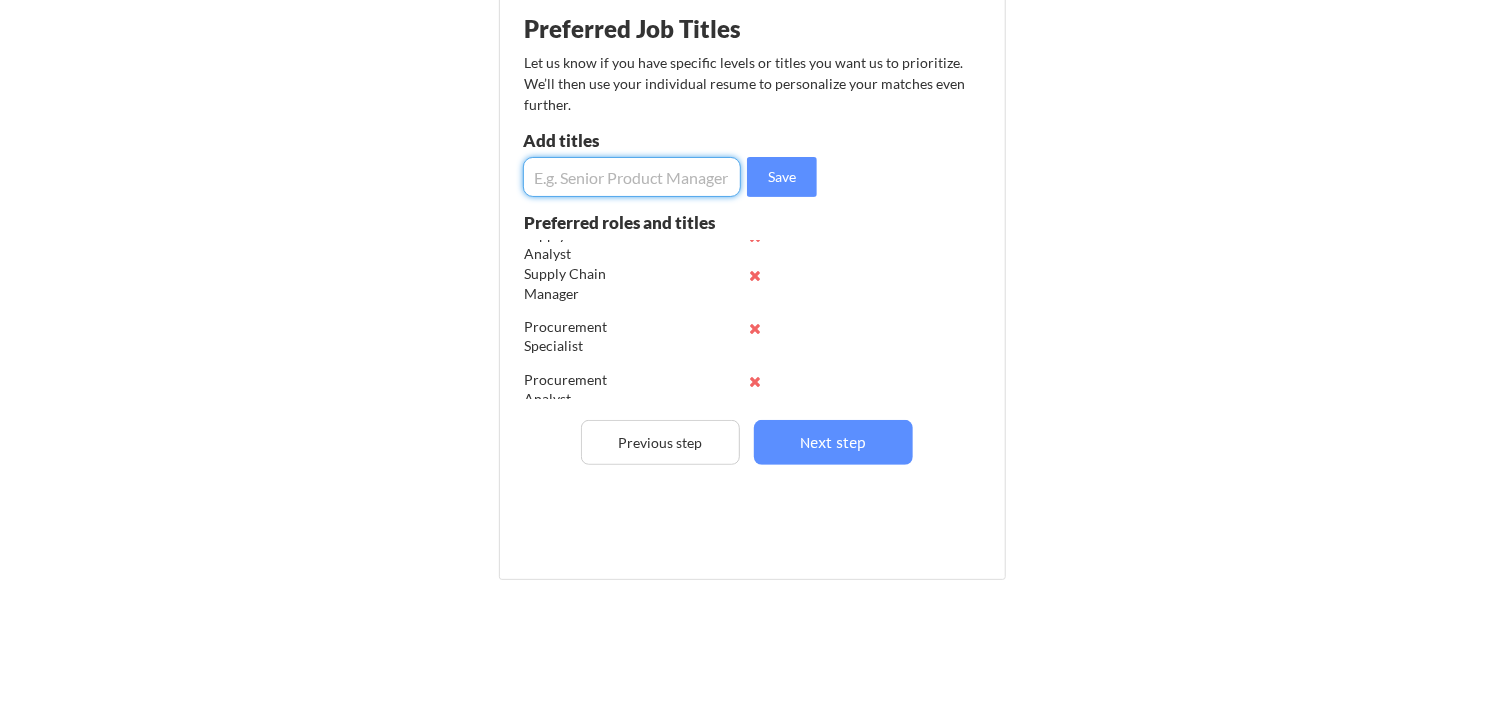click at bounding box center (632, 177) 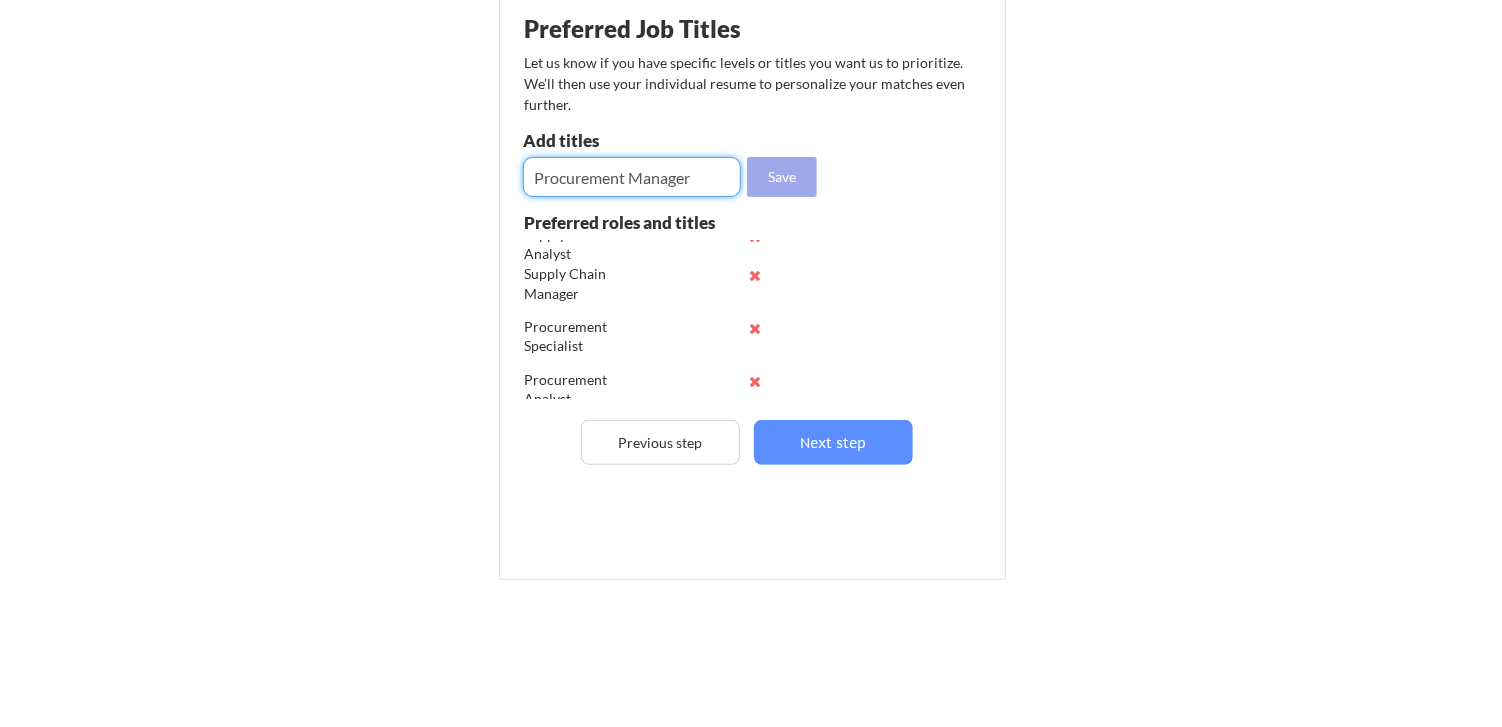 type on "Procurement Manager" 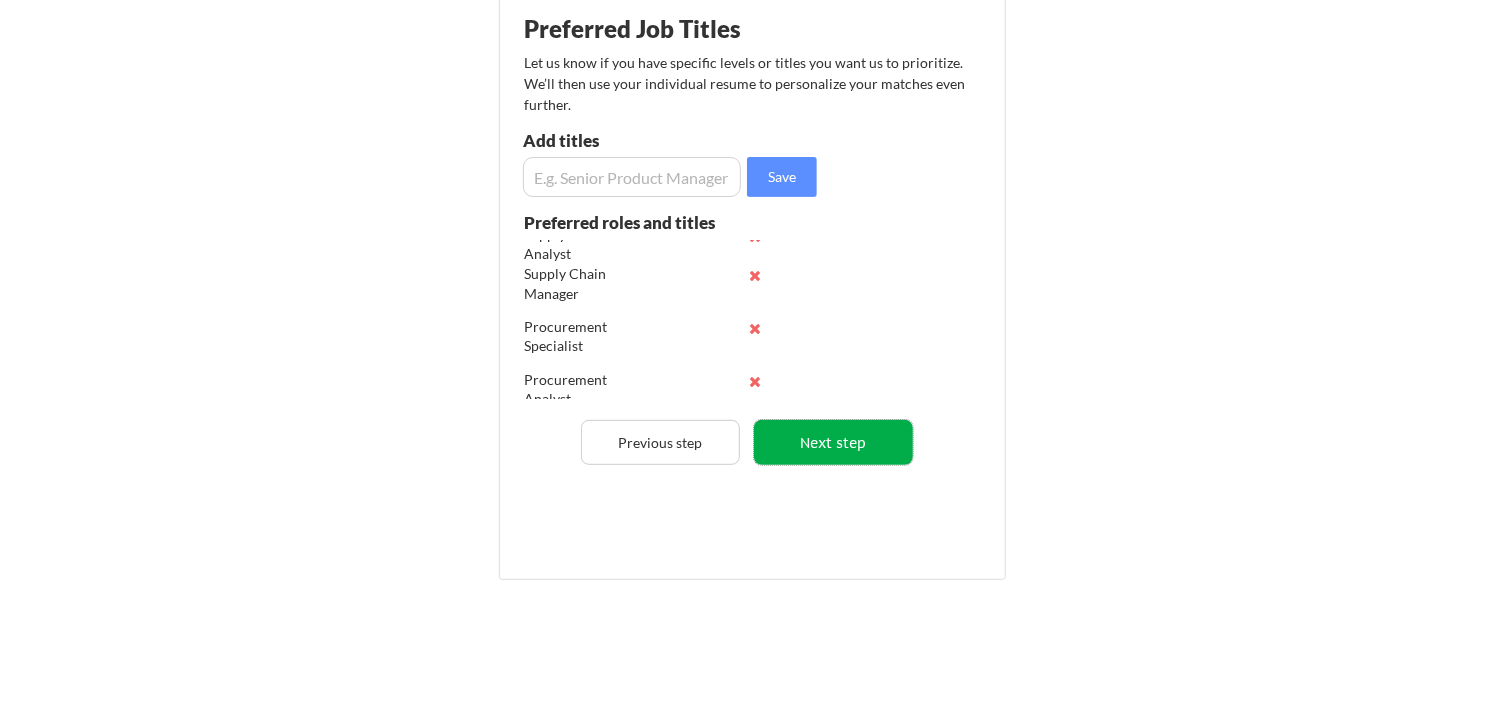 click on "Next step" at bounding box center [833, 442] 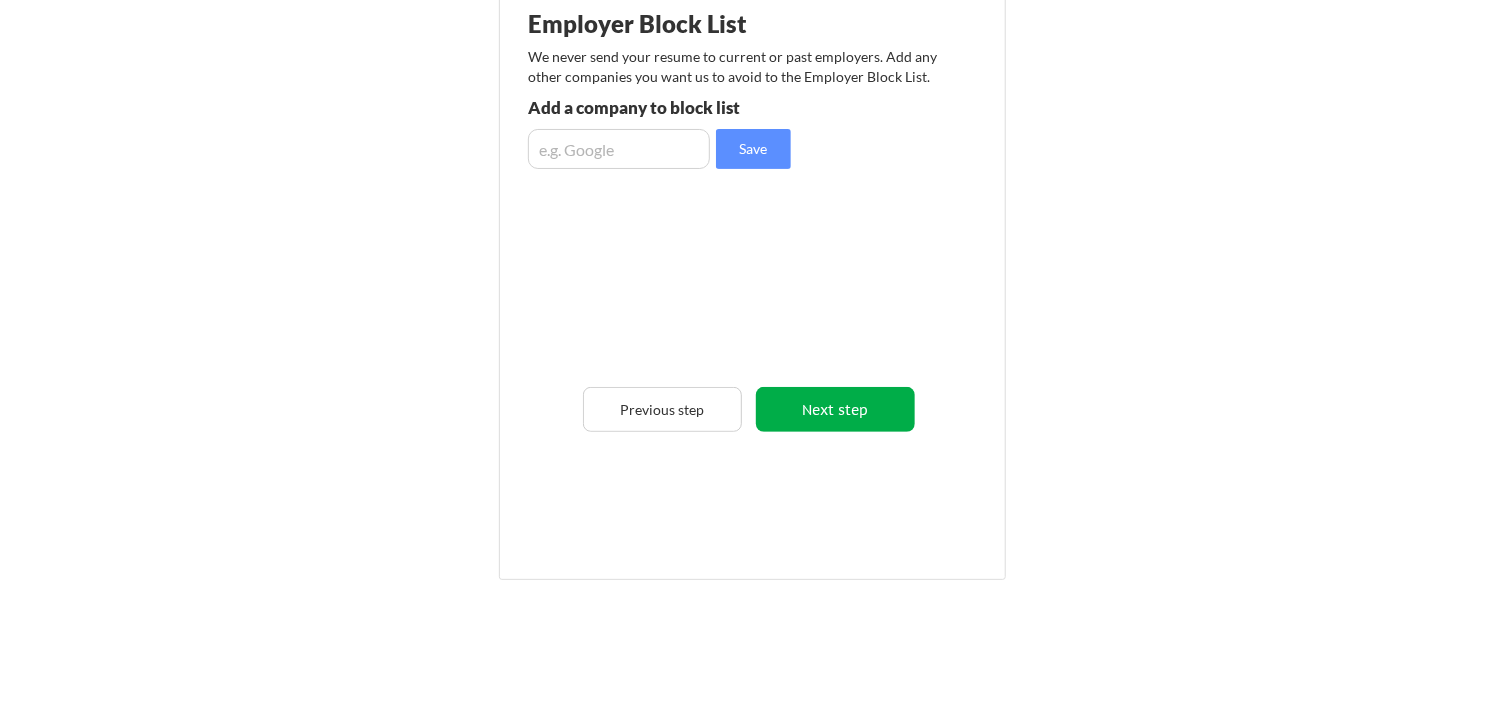 click on "Next step" at bounding box center [835, 409] 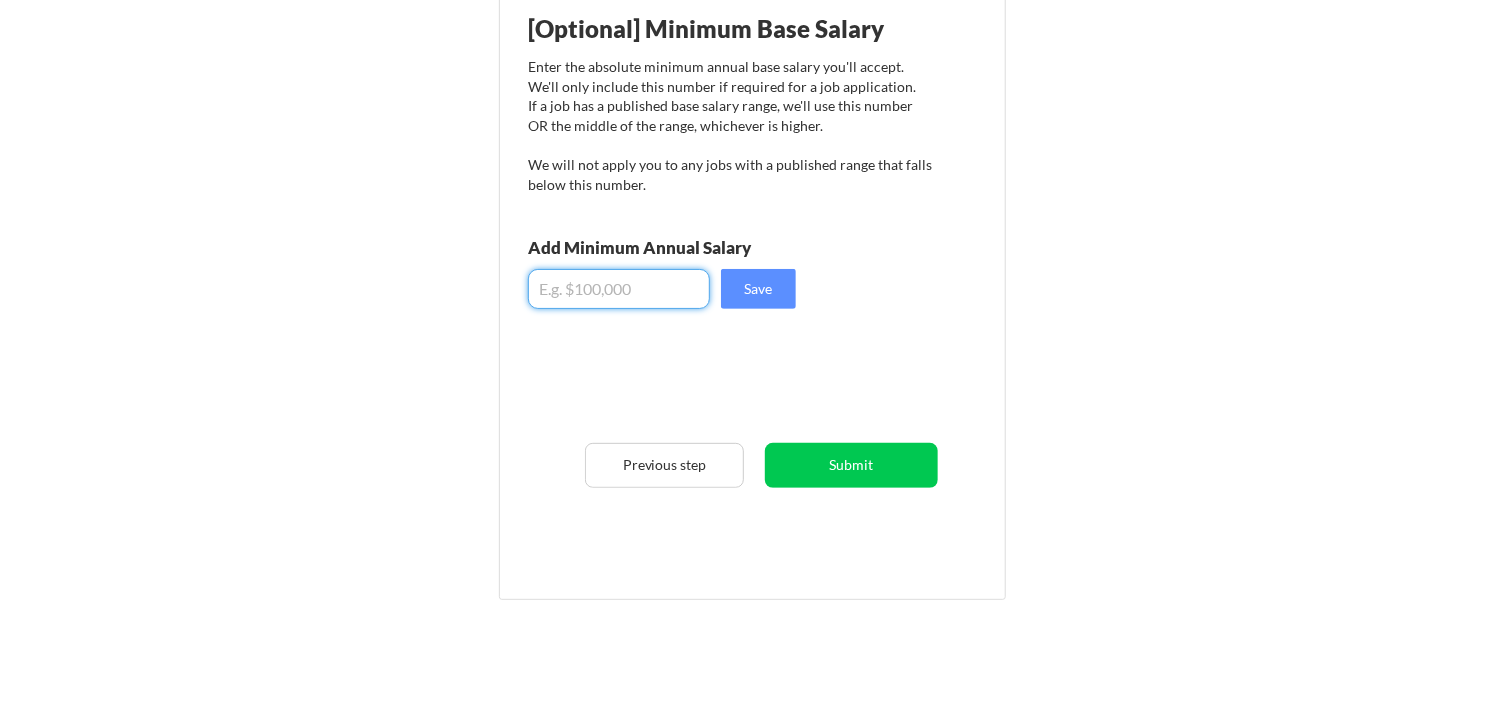 click at bounding box center [619, 289] 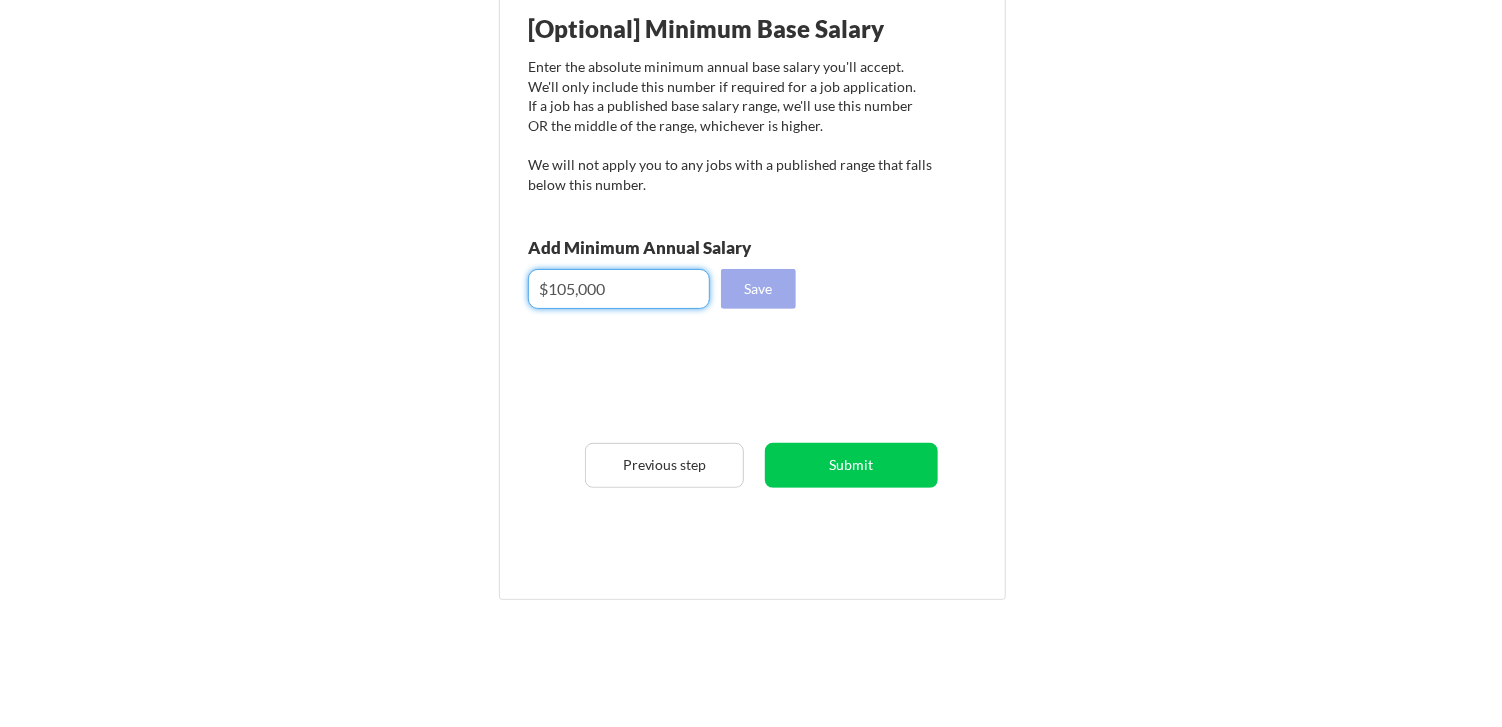 type on "$105,000" 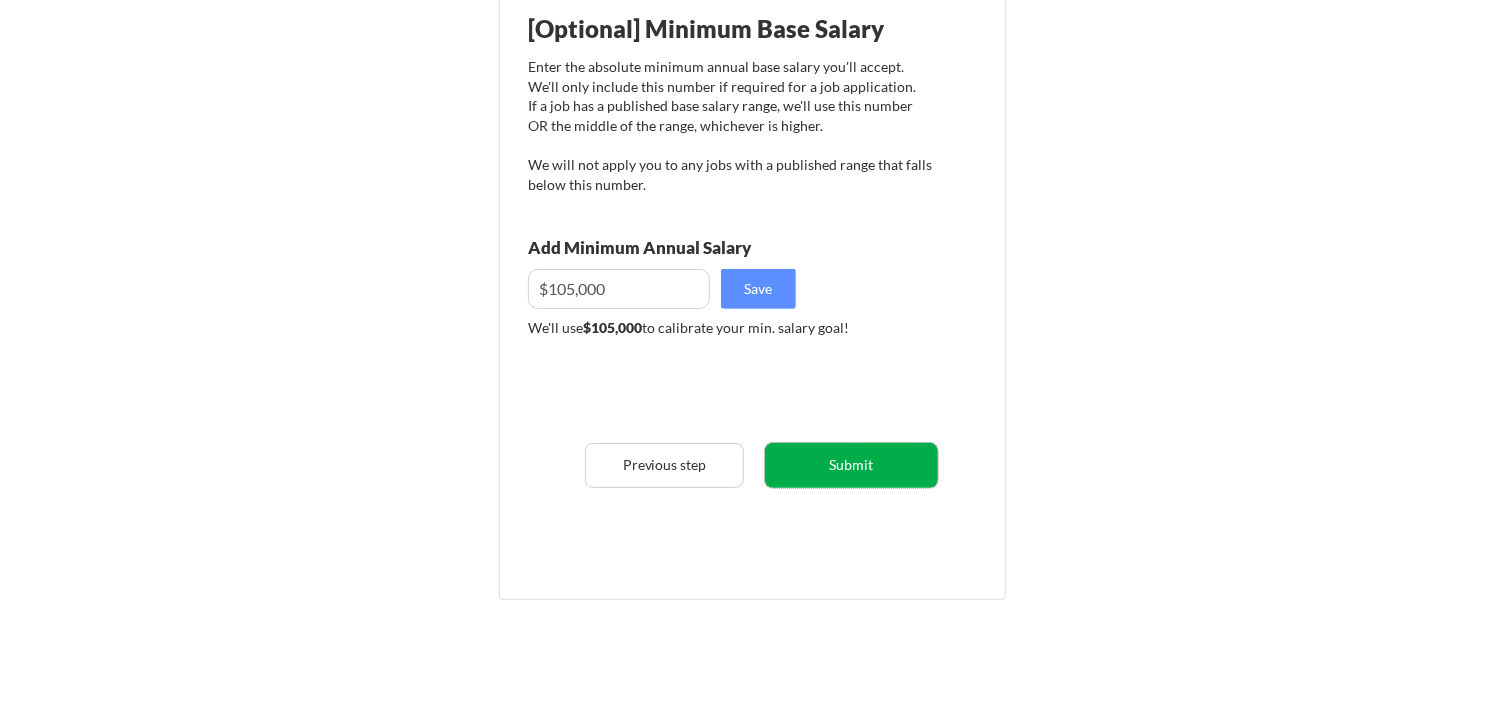 click on "Submit" at bounding box center (851, 465) 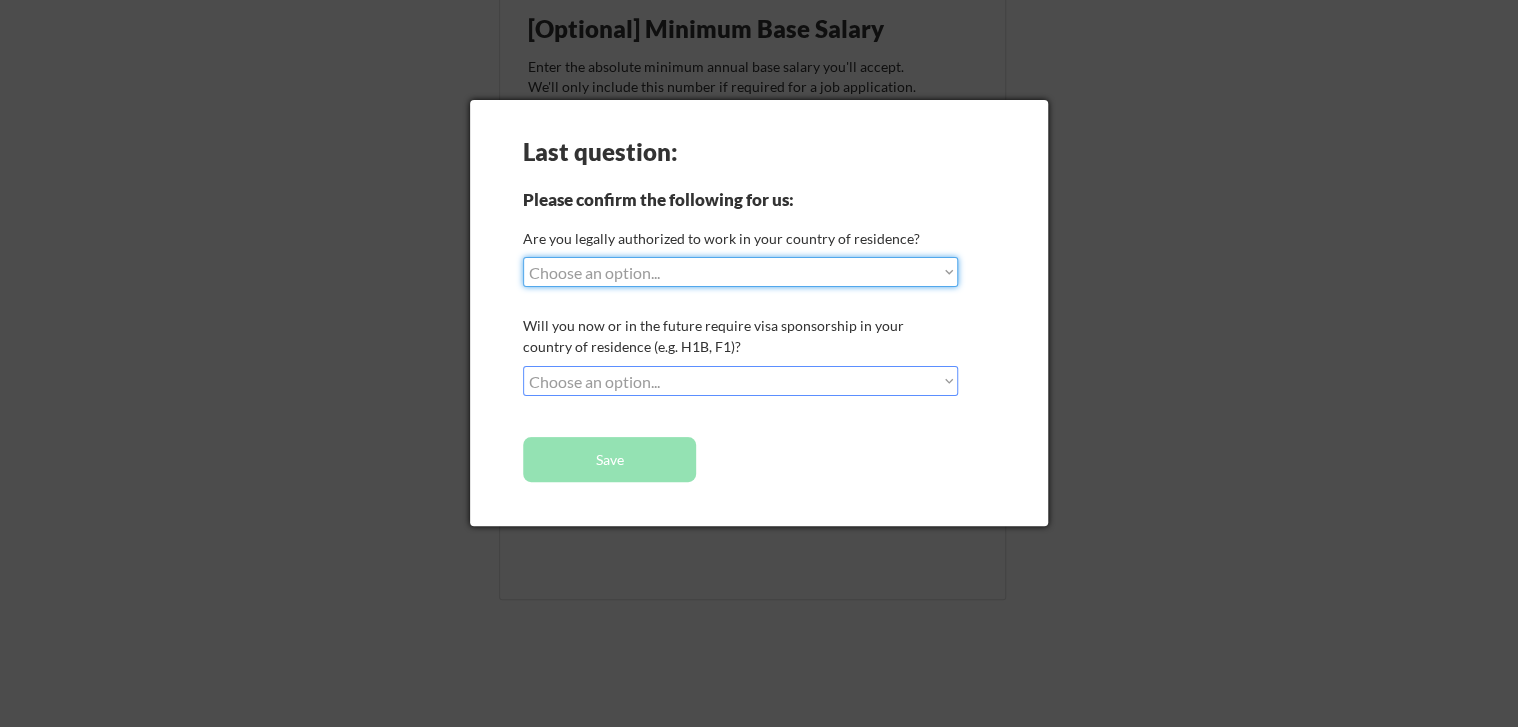 click on "Choose an option... Yes, I am a US Citizen Yes, I am a Canadian Citizen Yes, I am a US Green Card Holder Yes, I am an Other Permanent Resident Yes, I am here on a visa (H1B, OPT, etc.) No, I am not (yet) authorized" at bounding box center (740, 272) 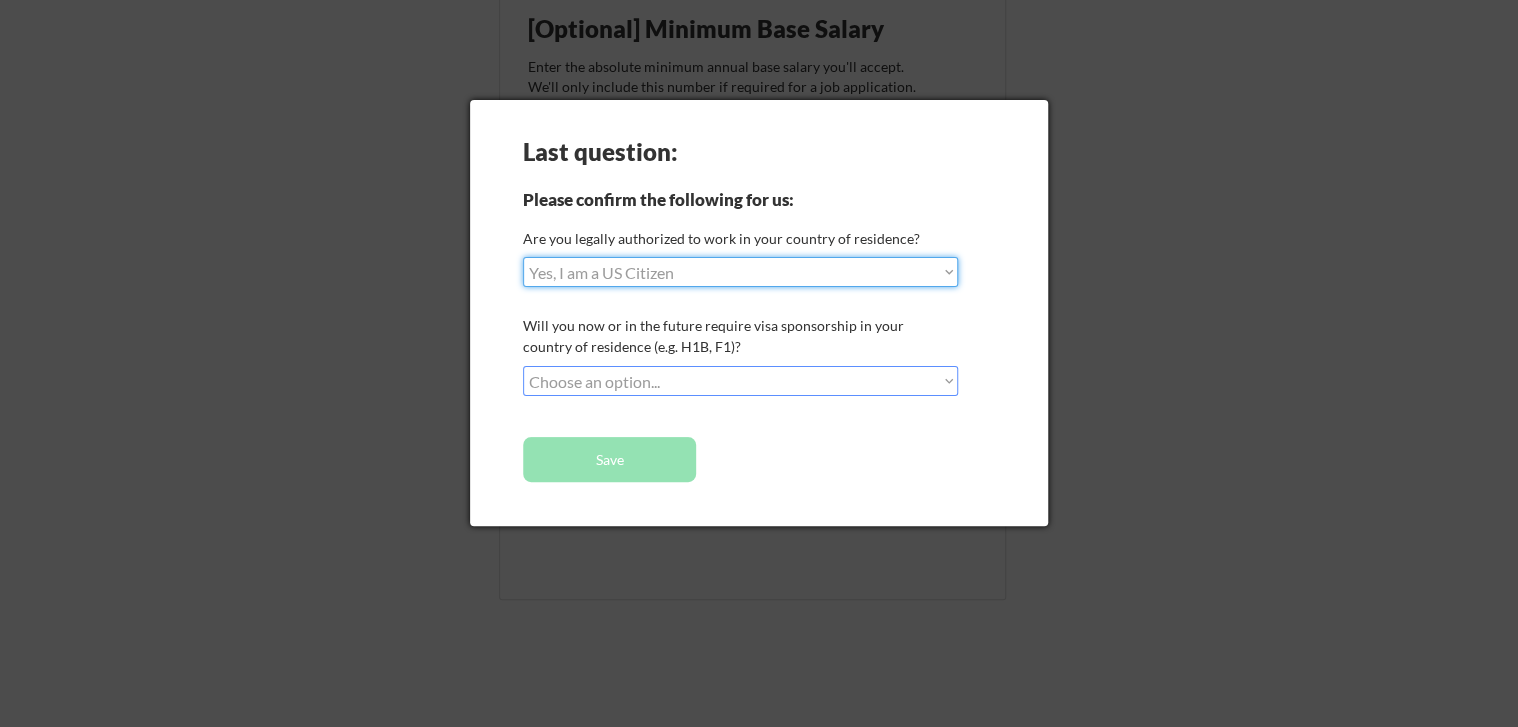 click on "Choose an option... Yes, I am a US Citizen Yes, I am a Canadian Citizen Yes, I am a US Green Card Holder Yes, I am an Other Permanent Resident Yes, I am here on a visa (H1B, OPT, etc.) No, I am not (yet) authorized" at bounding box center [740, 272] 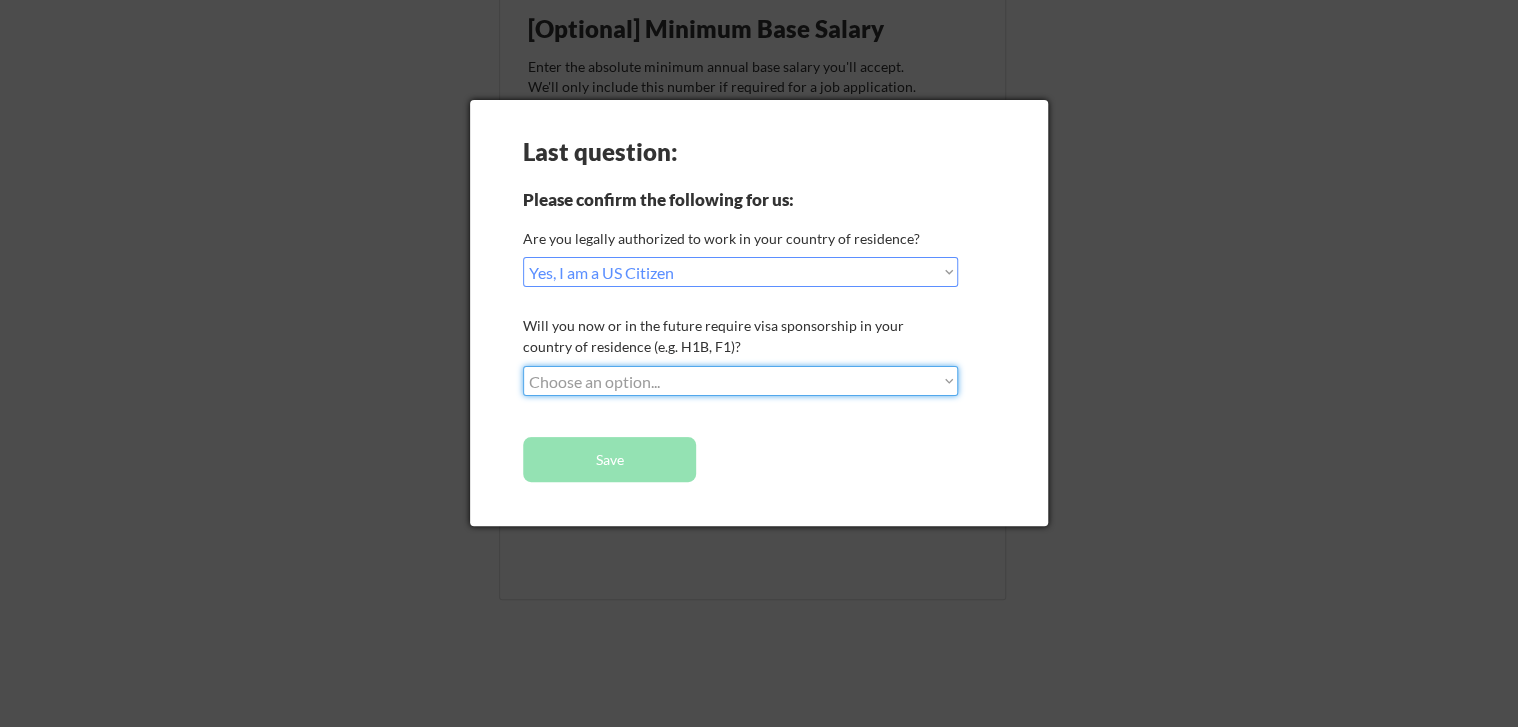 click on "Choose an option... No, I will not need sponsorship Yes, I will need sponsorship" at bounding box center [740, 381] 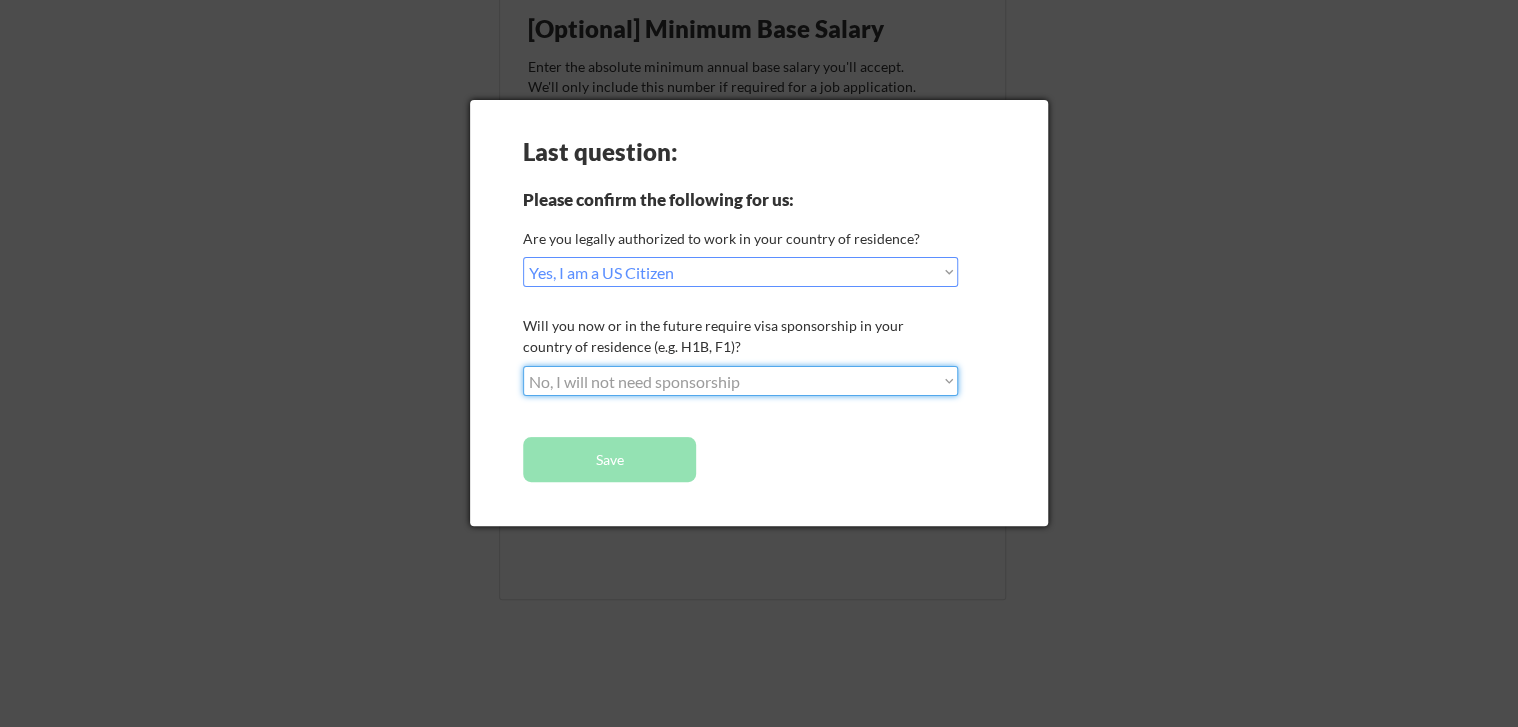 click on "Choose an option... No, I will not need sponsorship Yes, I will need sponsorship" at bounding box center [740, 381] 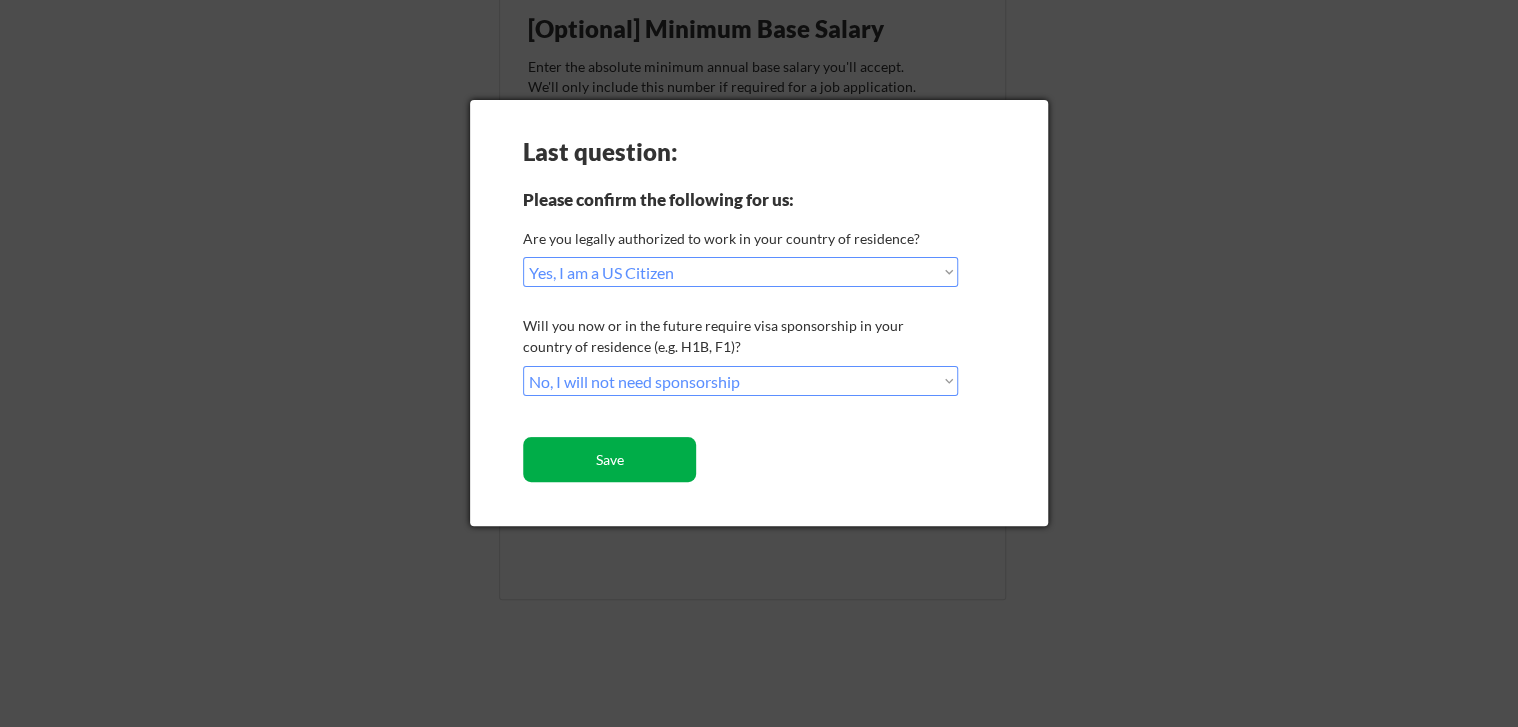 click on "Save" at bounding box center (609, 459) 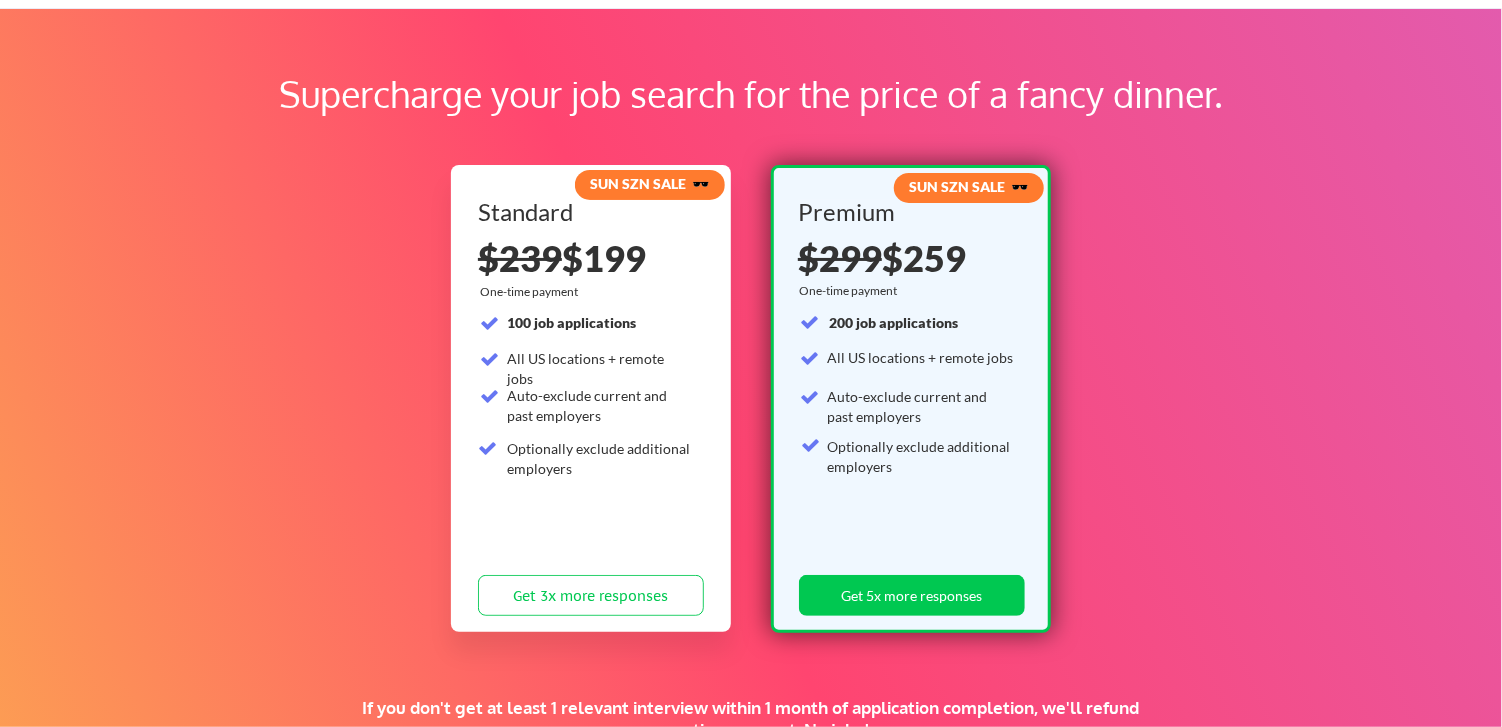 scroll, scrollTop: 0, scrollLeft: 0, axis: both 